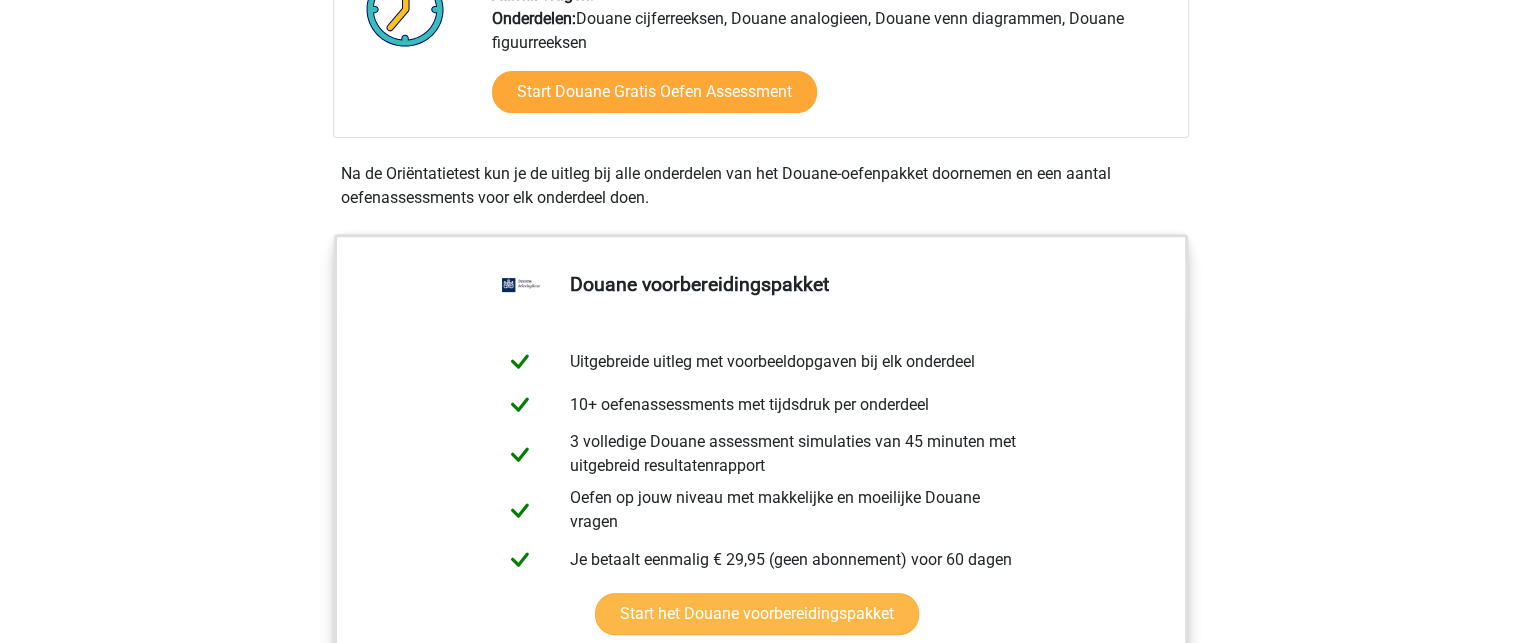 scroll, scrollTop: 500, scrollLeft: 0, axis: vertical 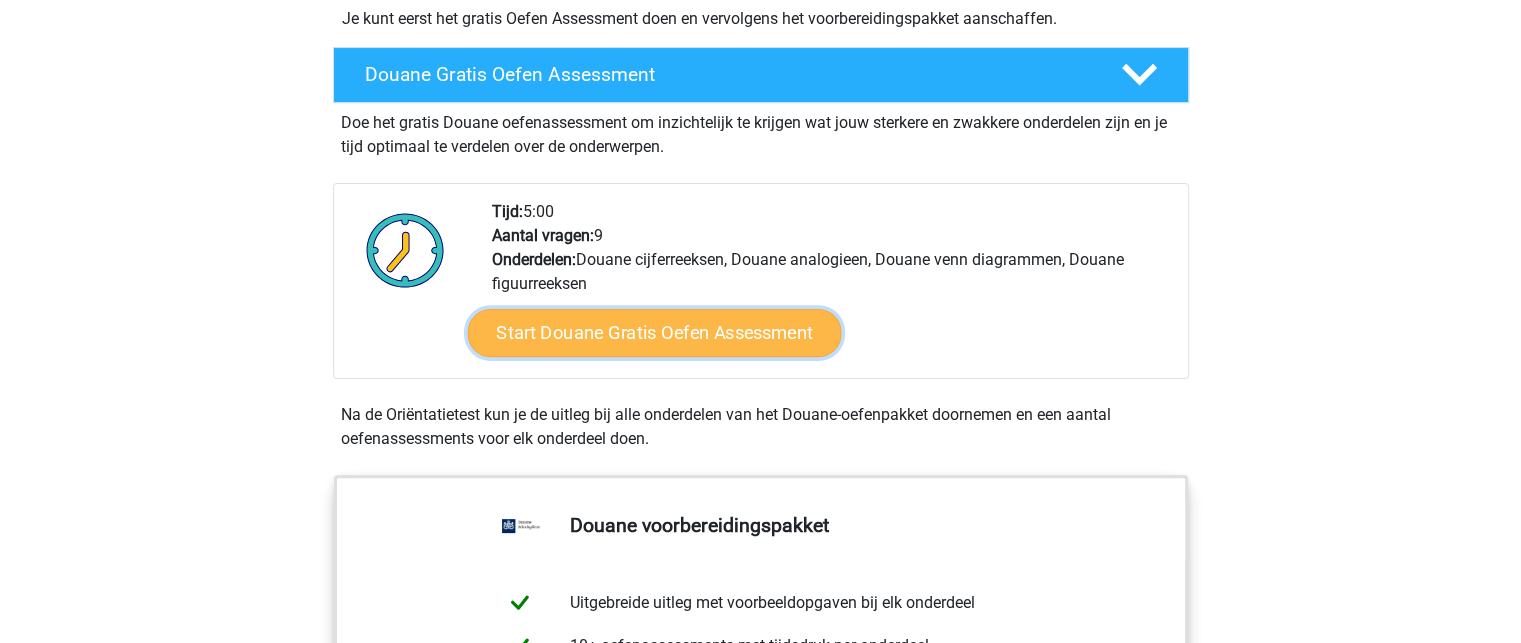 click on "Start Douane Gratis Oefen Assessment" at bounding box center [654, 333] 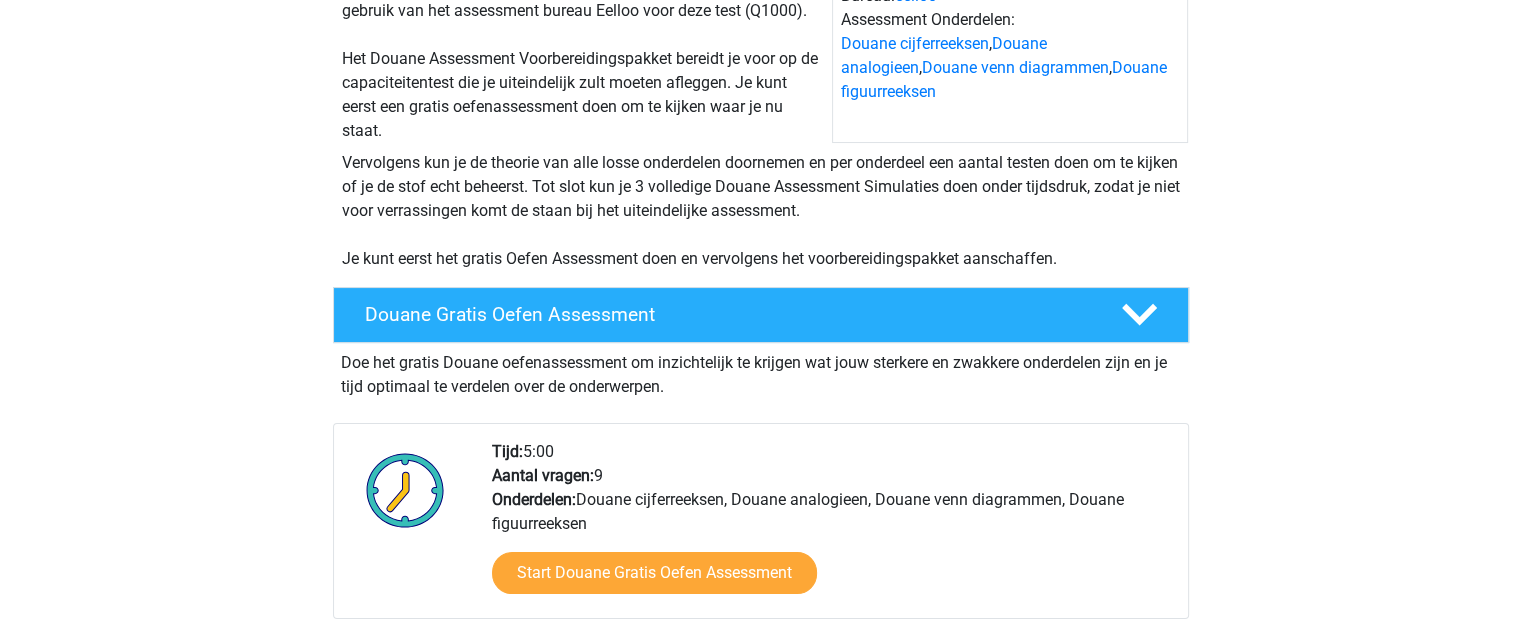 scroll, scrollTop: 500, scrollLeft: 0, axis: vertical 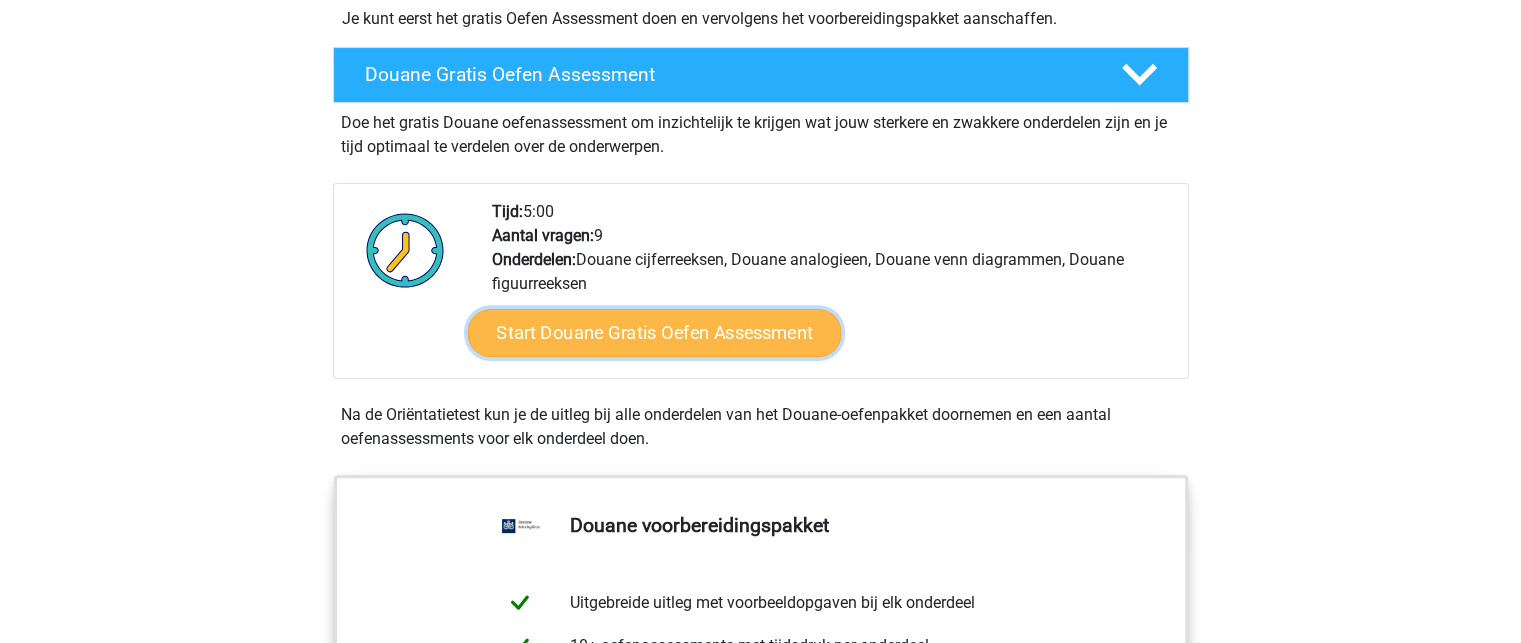 click on "Start Douane Gratis Oefen Assessment" at bounding box center [654, 333] 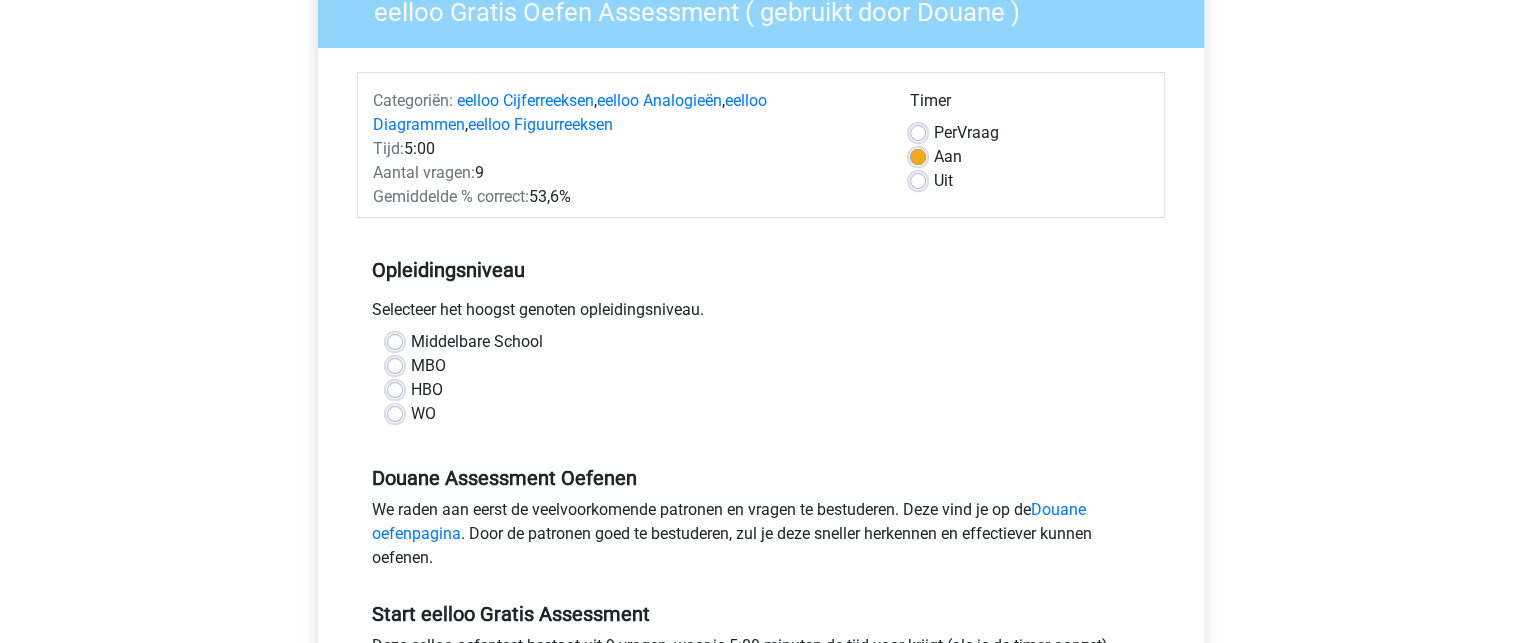 scroll, scrollTop: 200, scrollLeft: 0, axis: vertical 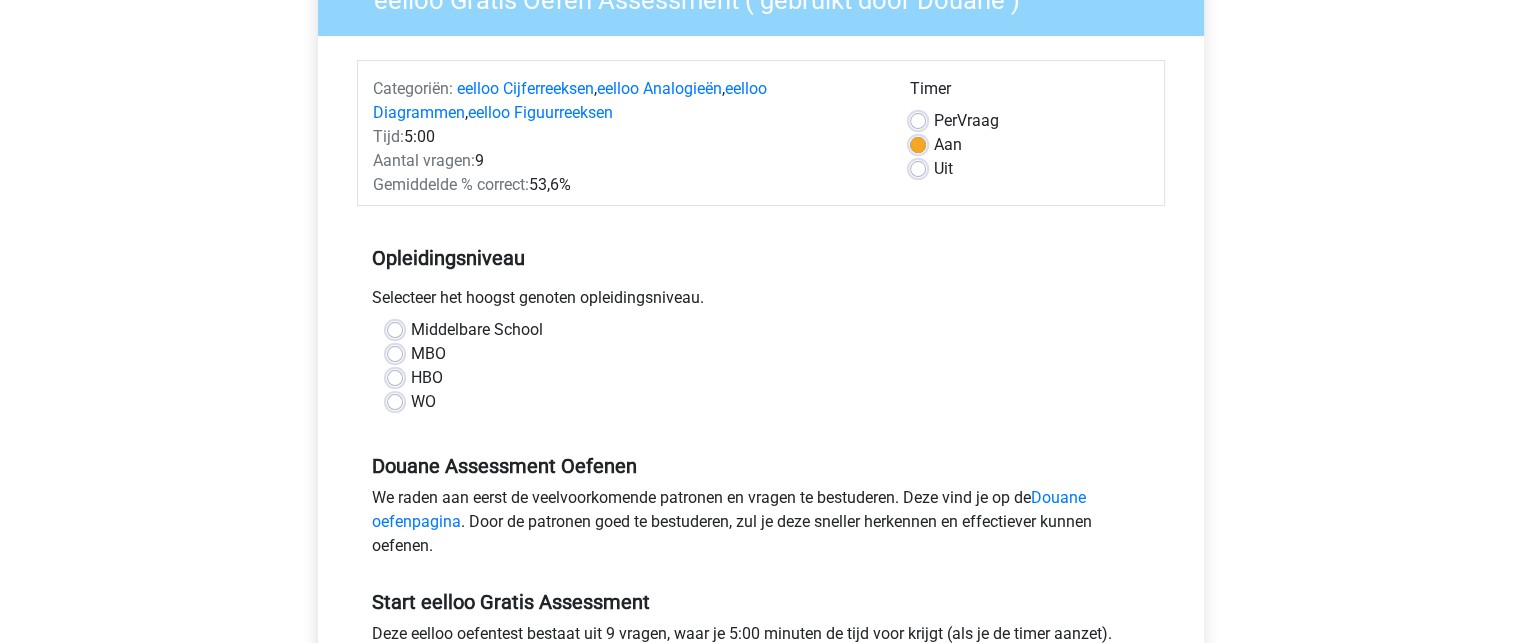 click on "Middelbare School
MBO
HBO
WO" at bounding box center (761, 366) 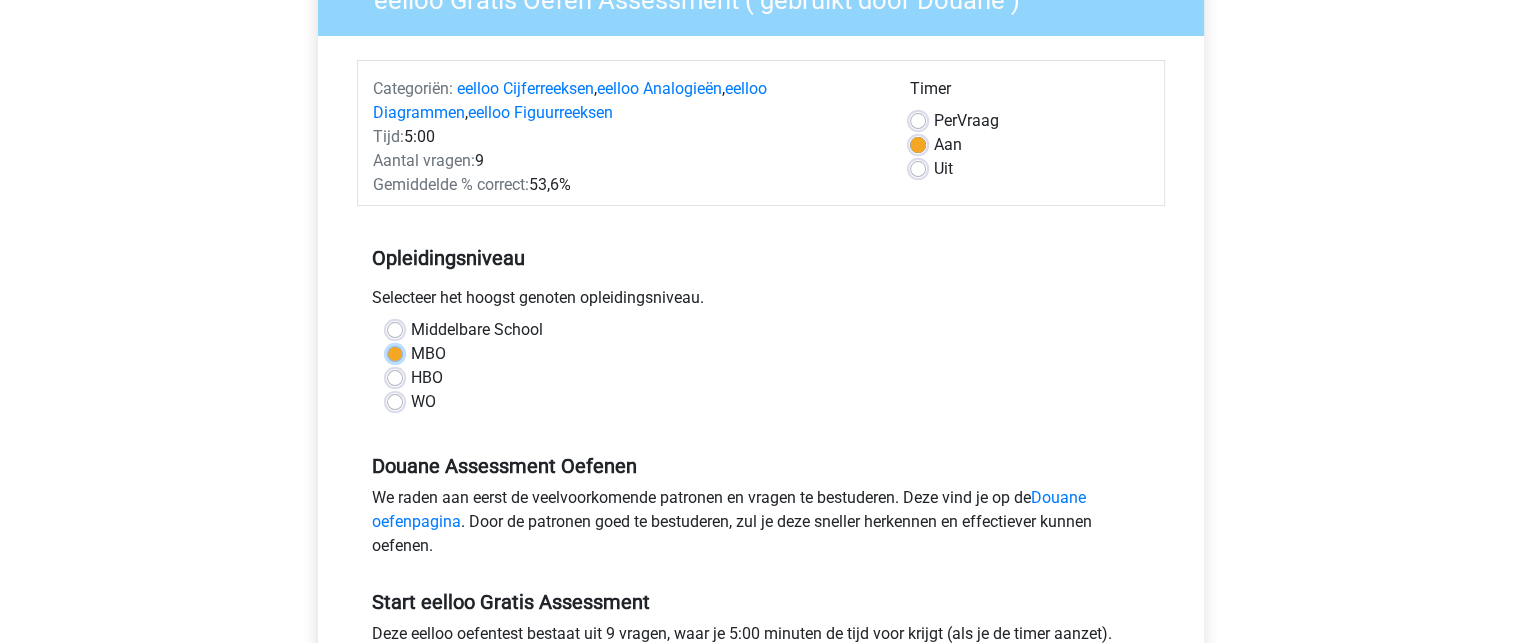 click on "MBO" at bounding box center (395, 352) 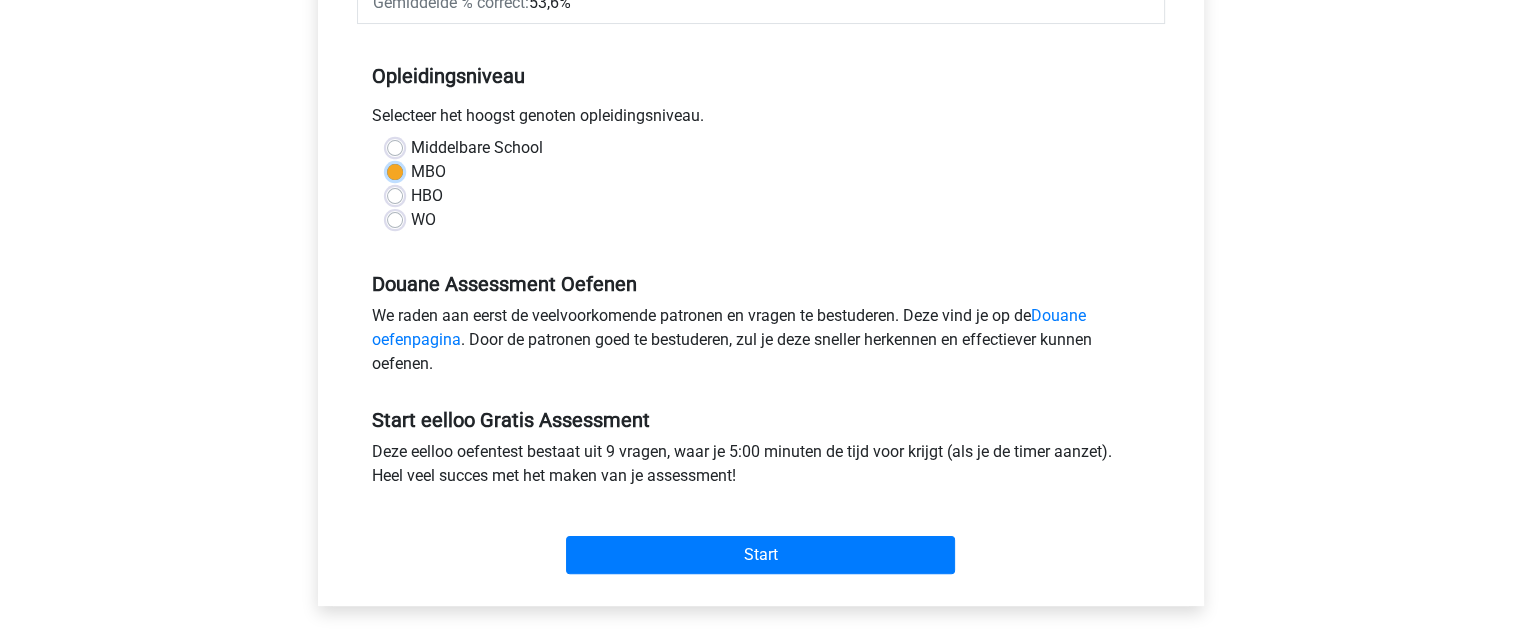 scroll, scrollTop: 400, scrollLeft: 0, axis: vertical 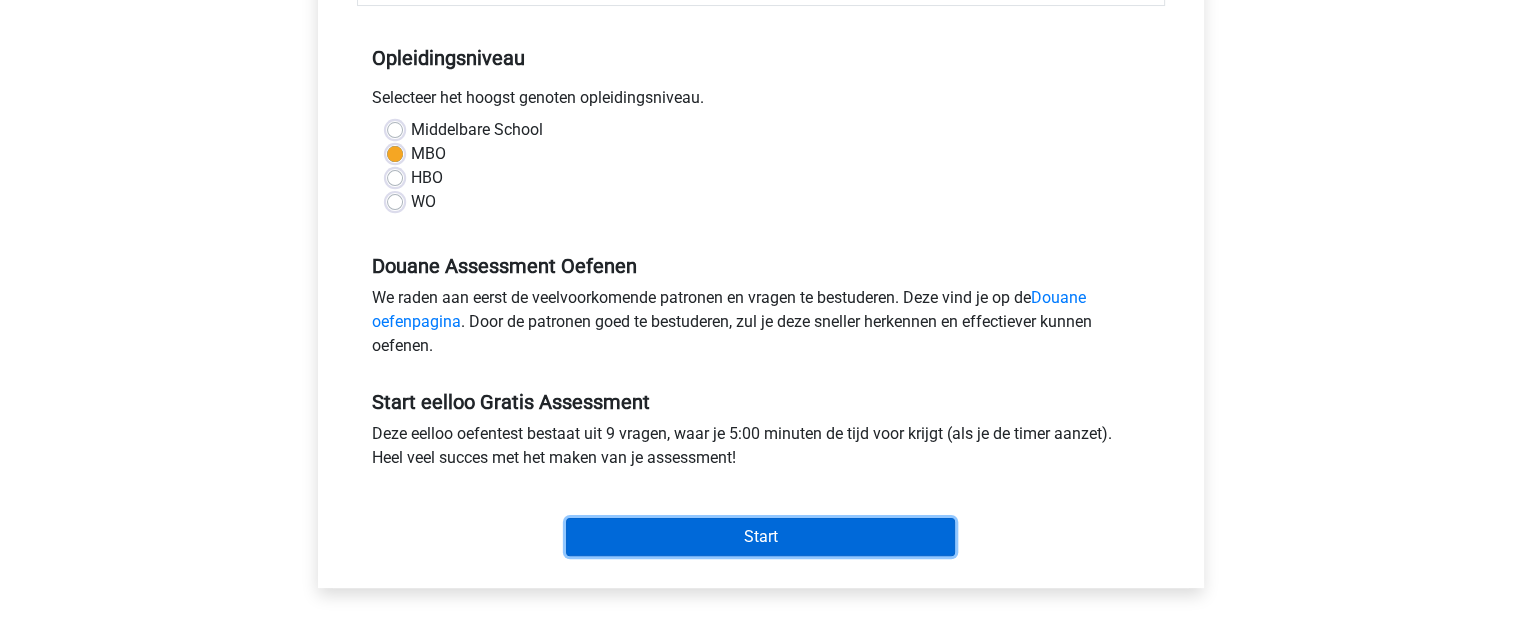 click on "Start" at bounding box center [760, 537] 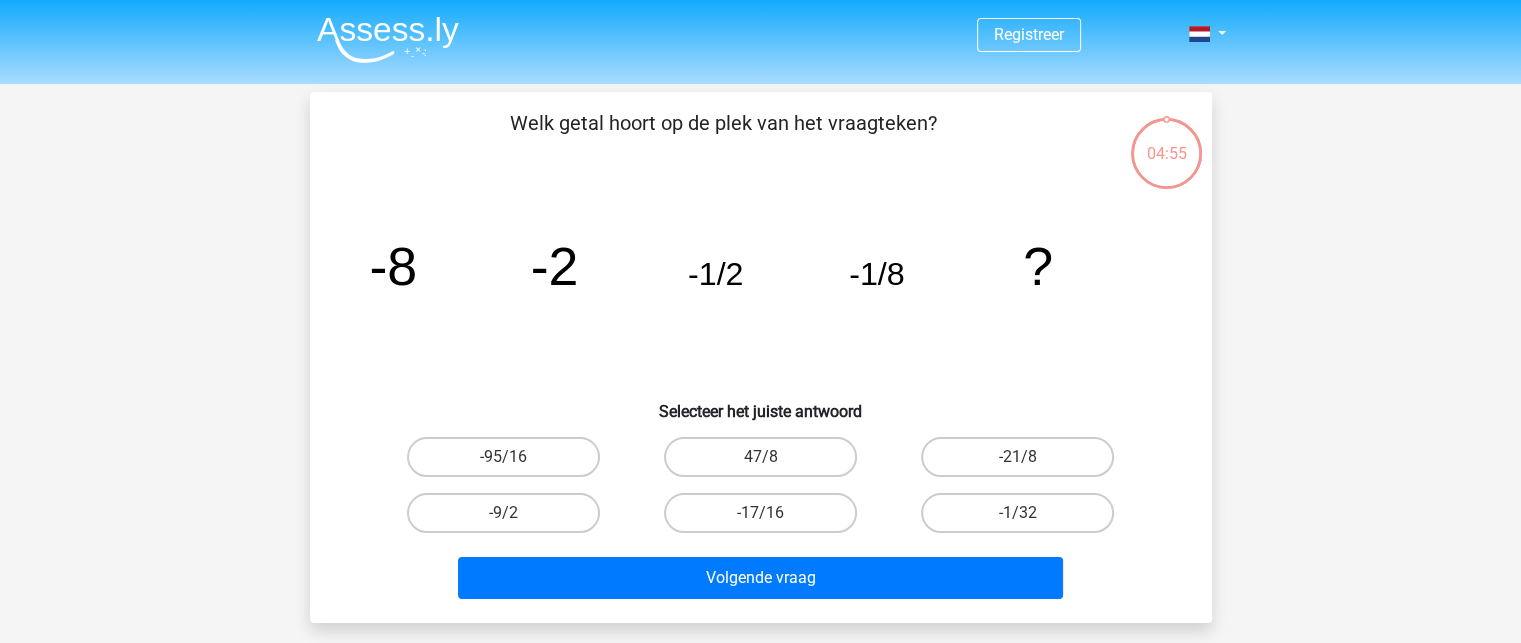 scroll, scrollTop: 100, scrollLeft: 0, axis: vertical 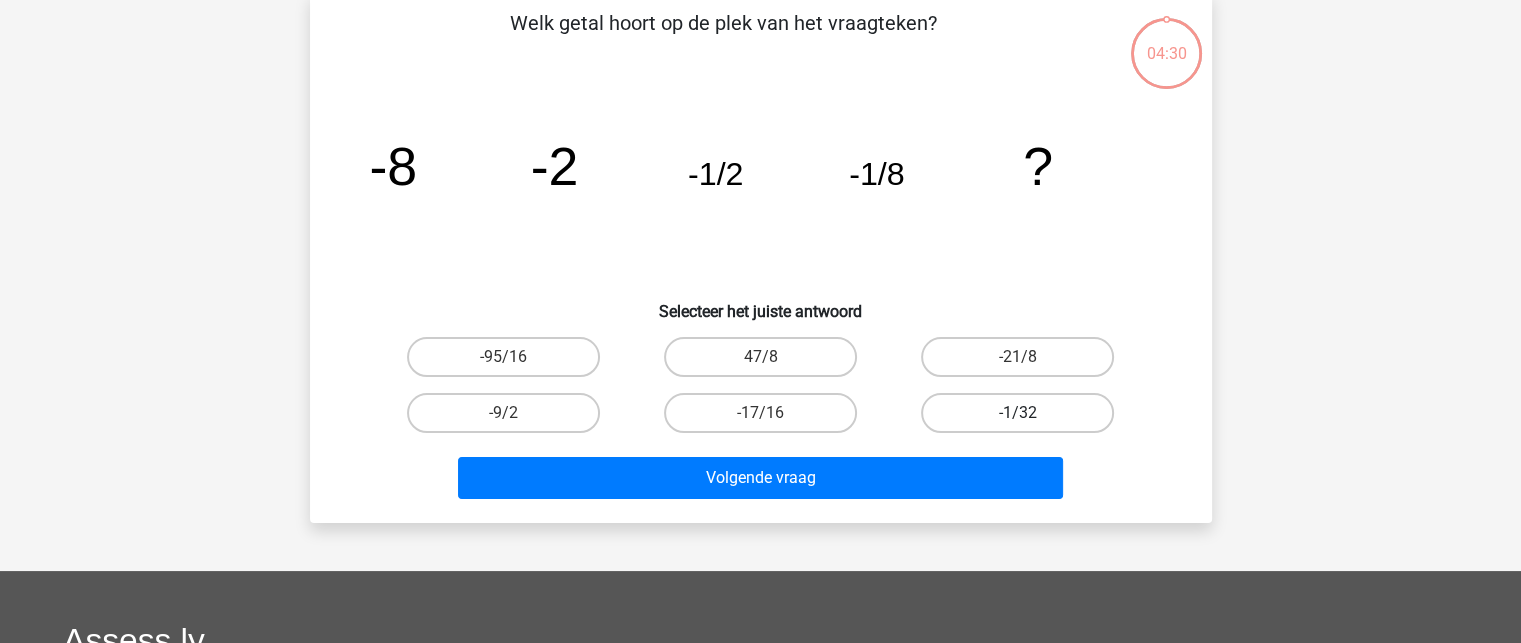 click on "-1/32" at bounding box center (1017, 413) 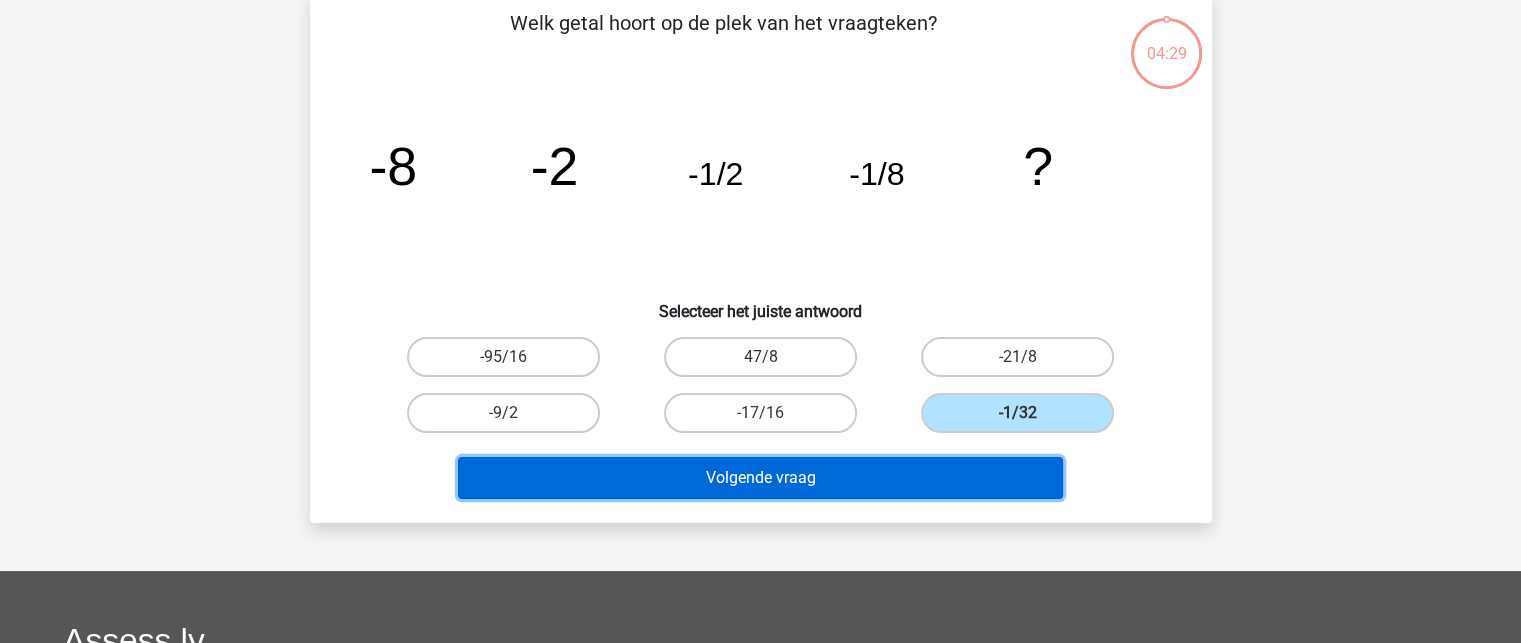 click on "Volgende vraag" at bounding box center [760, 478] 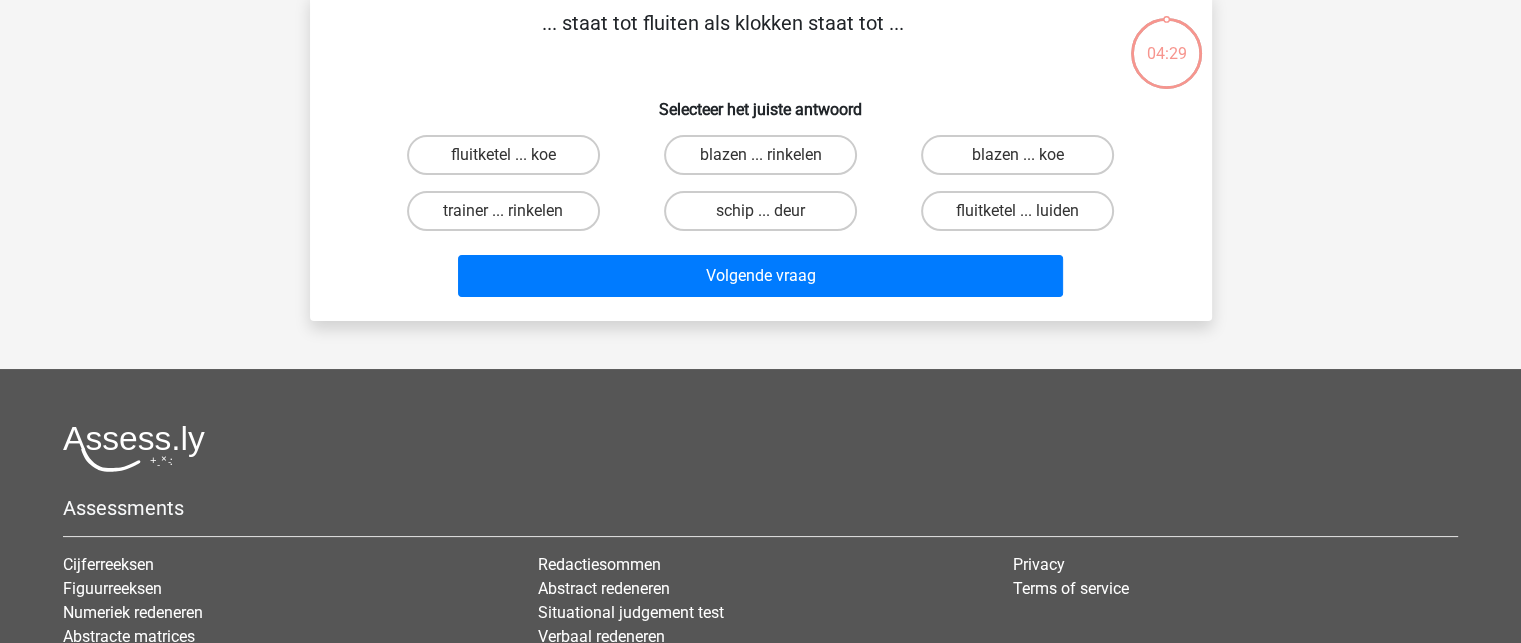 scroll, scrollTop: 92, scrollLeft: 0, axis: vertical 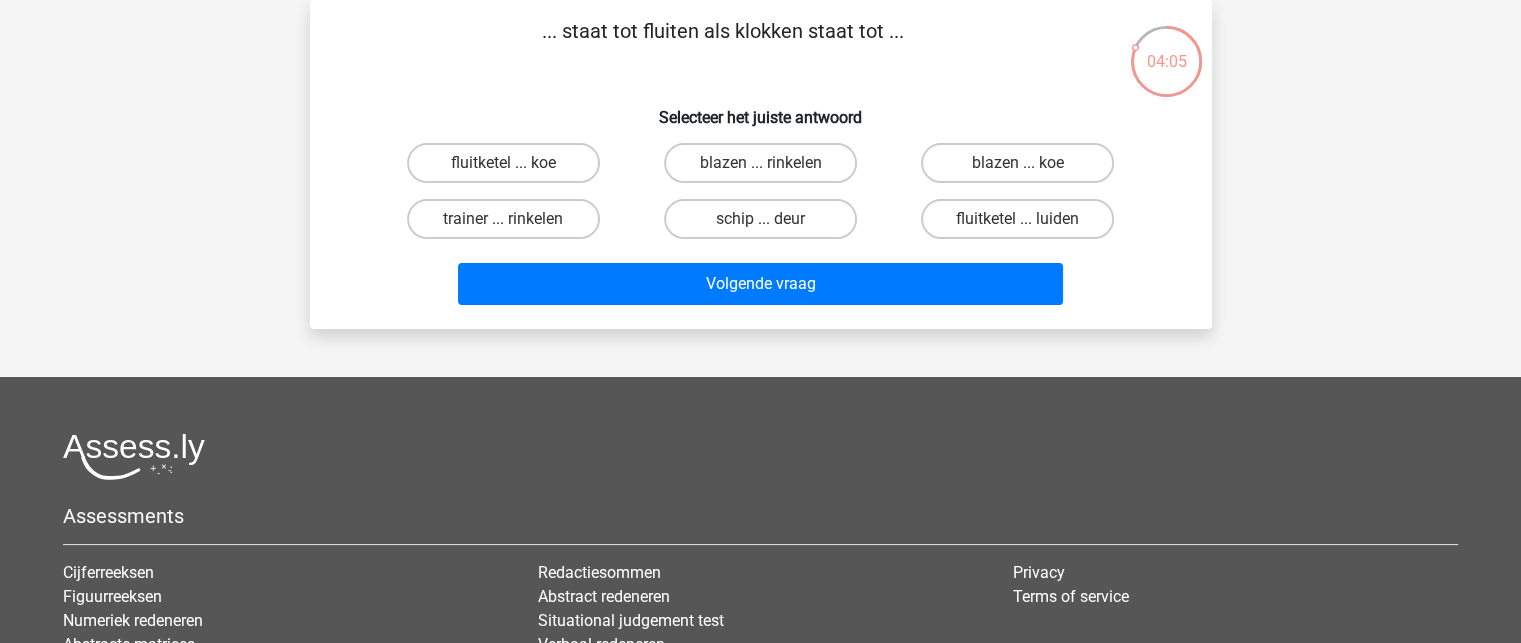 click on "fluitketel ... luiden" at bounding box center (1024, 225) 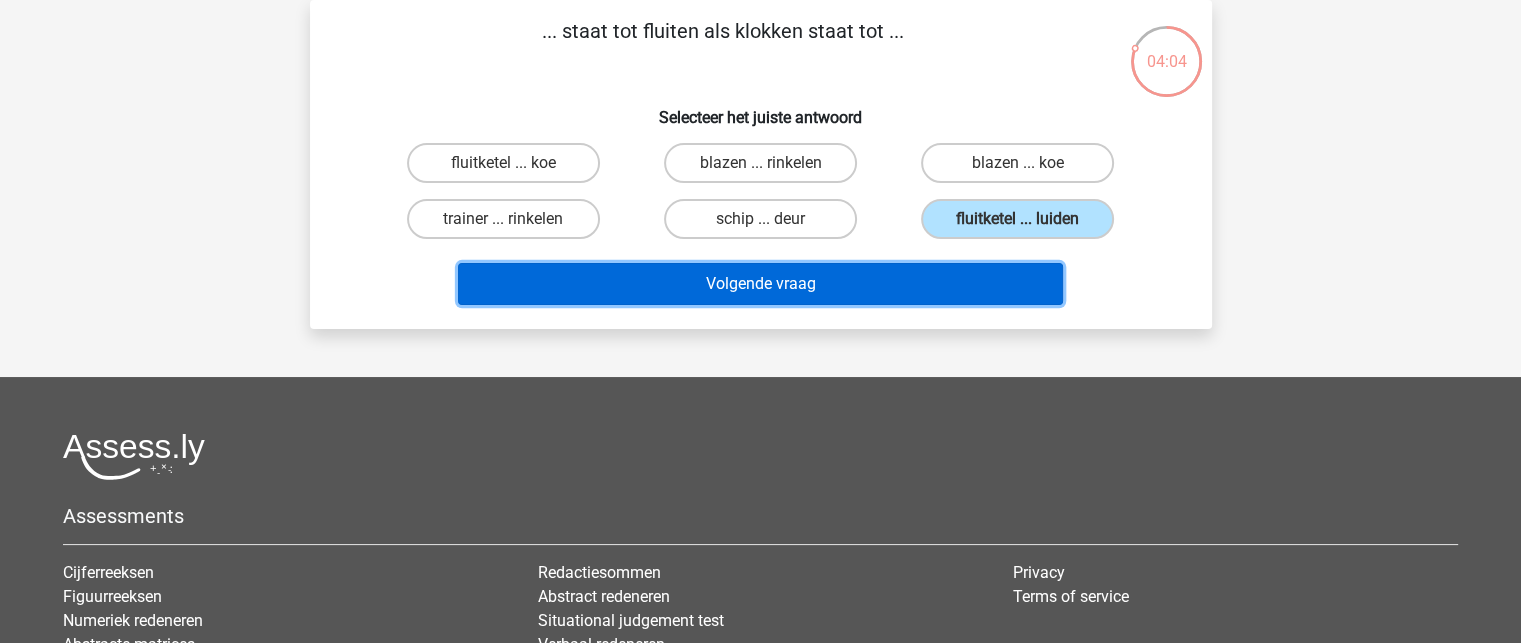click on "Volgende vraag" at bounding box center [760, 284] 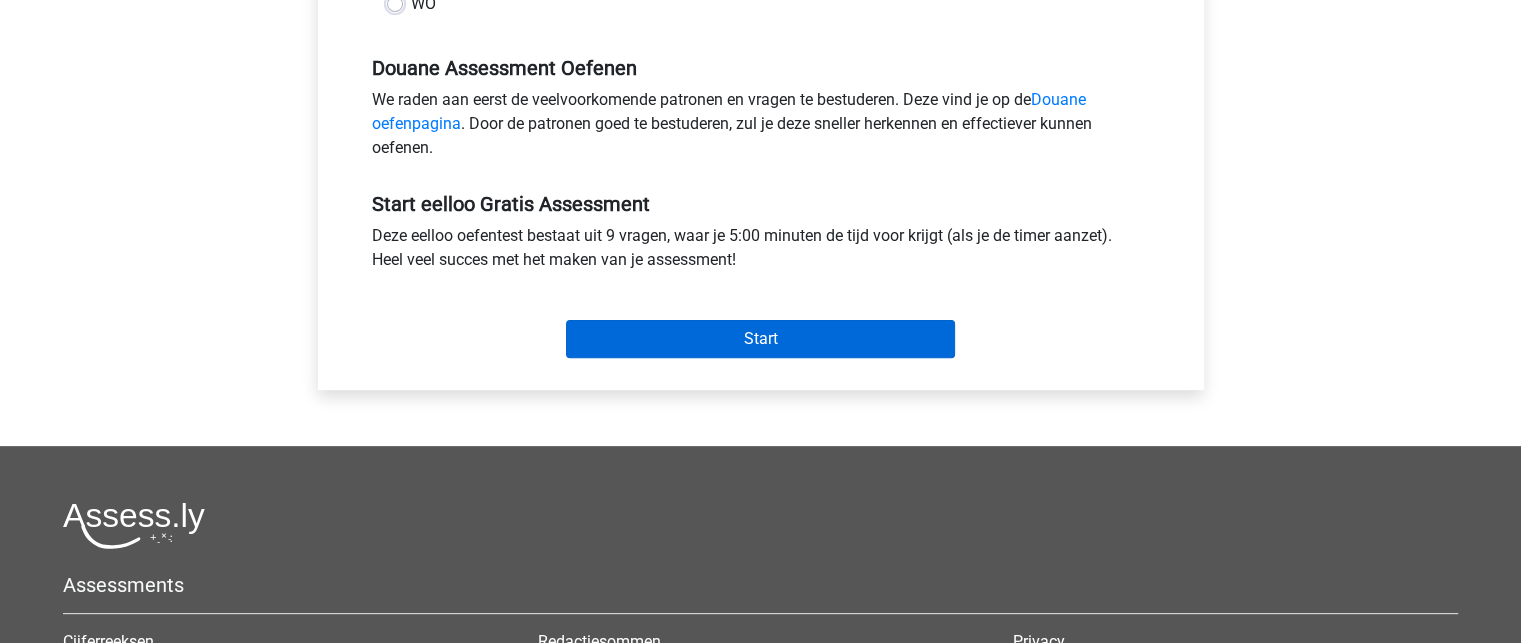 scroll, scrollTop: 600, scrollLeft: 0, axis: vertical 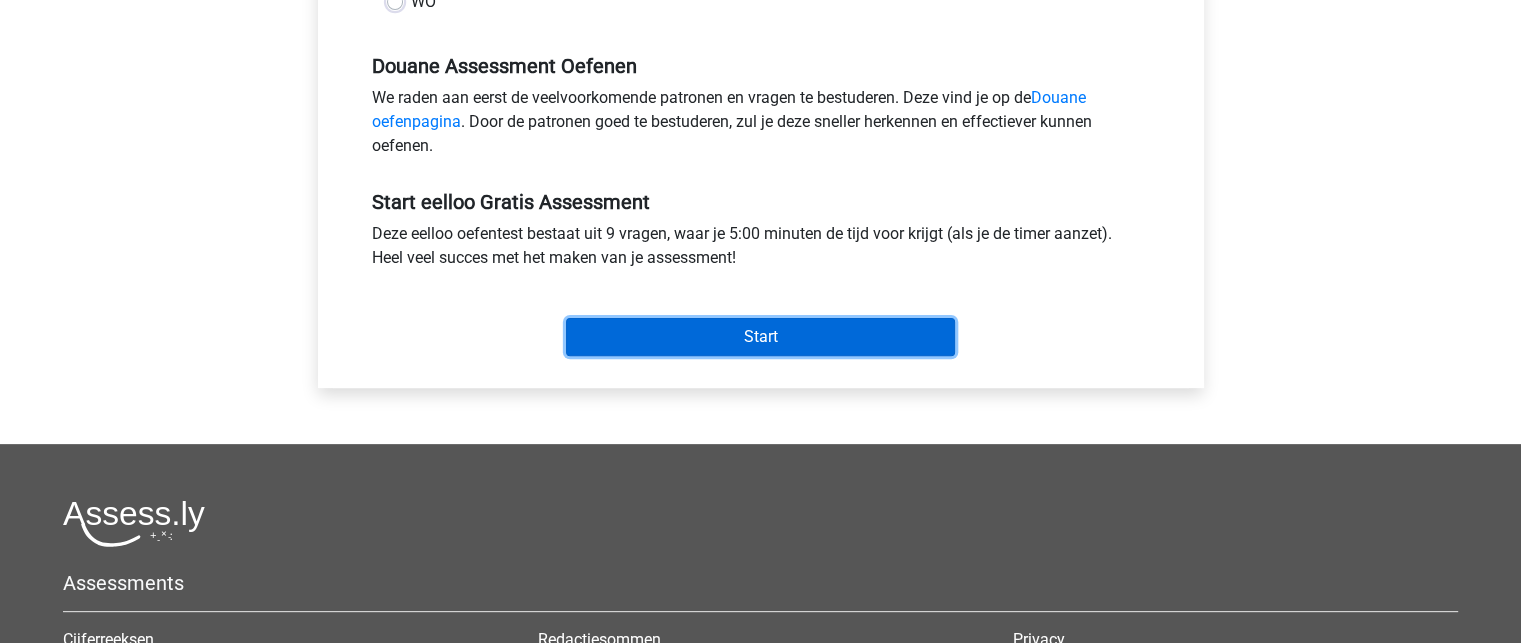 click on "Start" at bounding box center [760, 337] 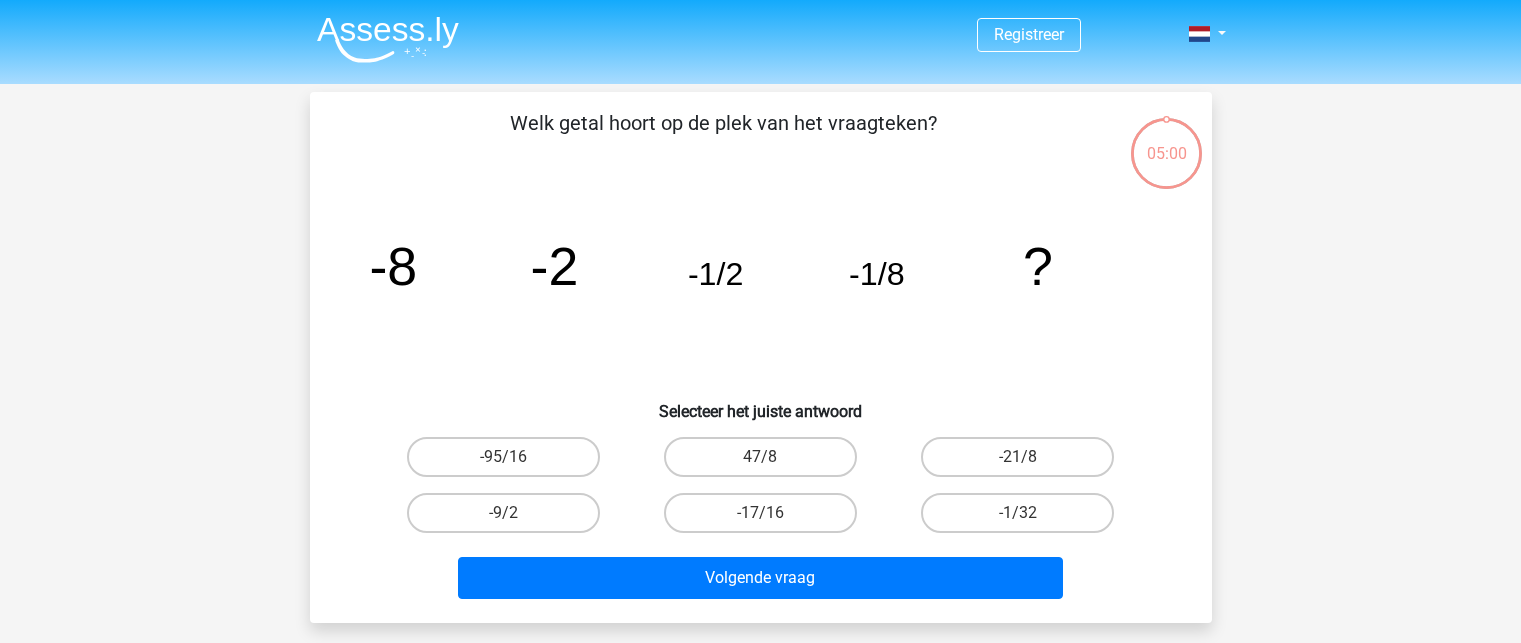 scroll, scrollTop: 0, scrollLeft: 0, axis: both 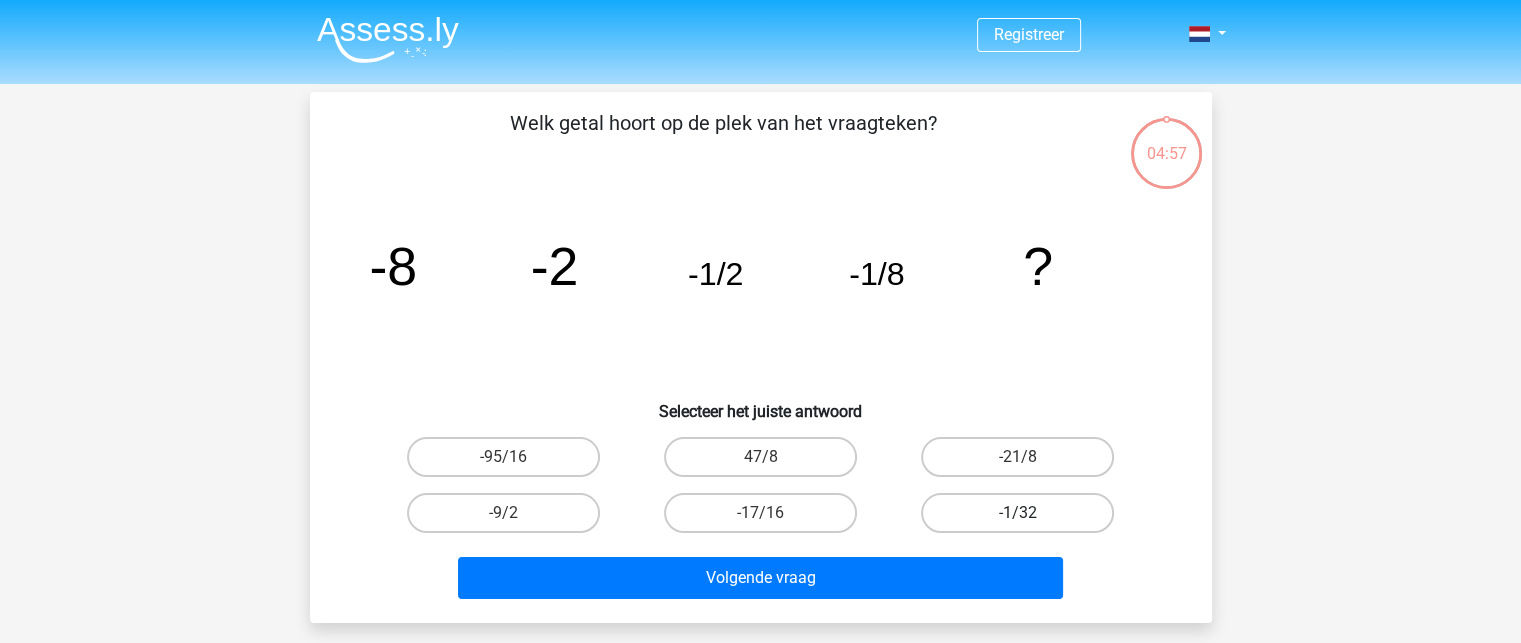 drag, startPoint x: 1074, startPoint y: 525, endPoint x: 1060, endPoint y: 503, distance: 26.076809 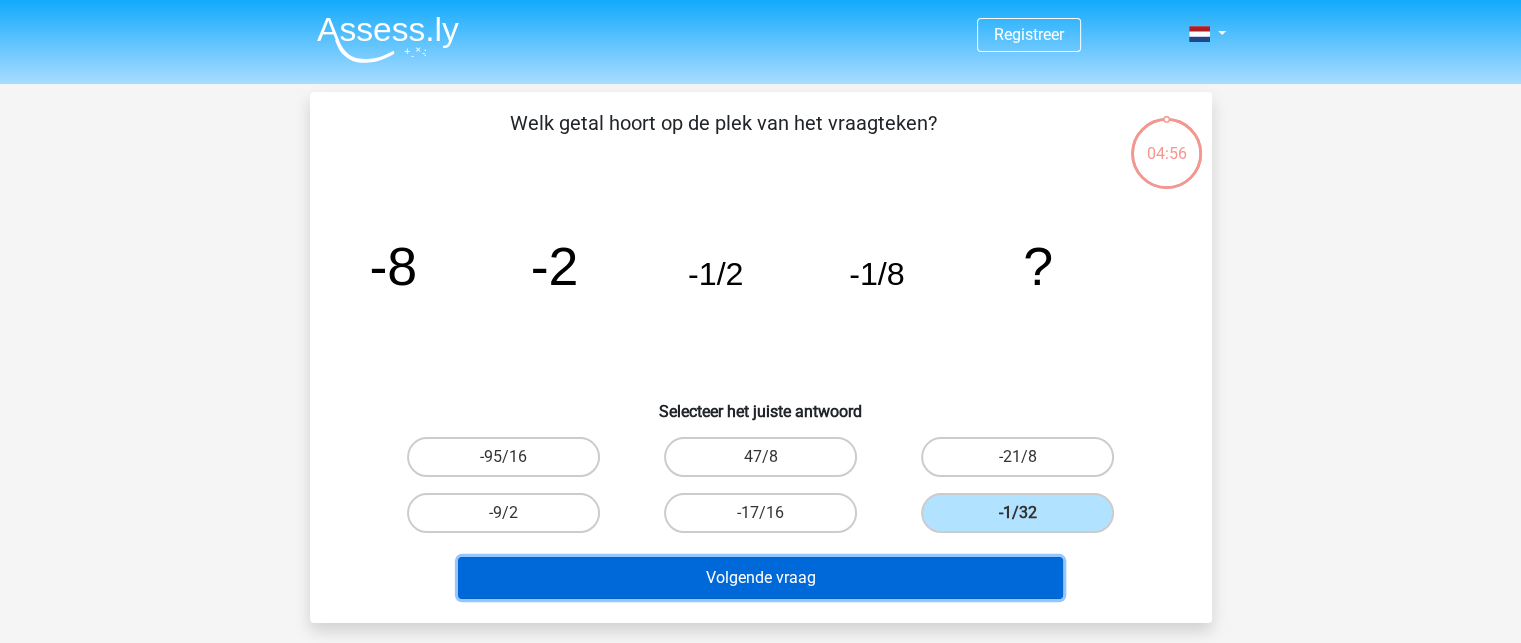 click on "Volgende vraag" at bounding box center [760, 578] 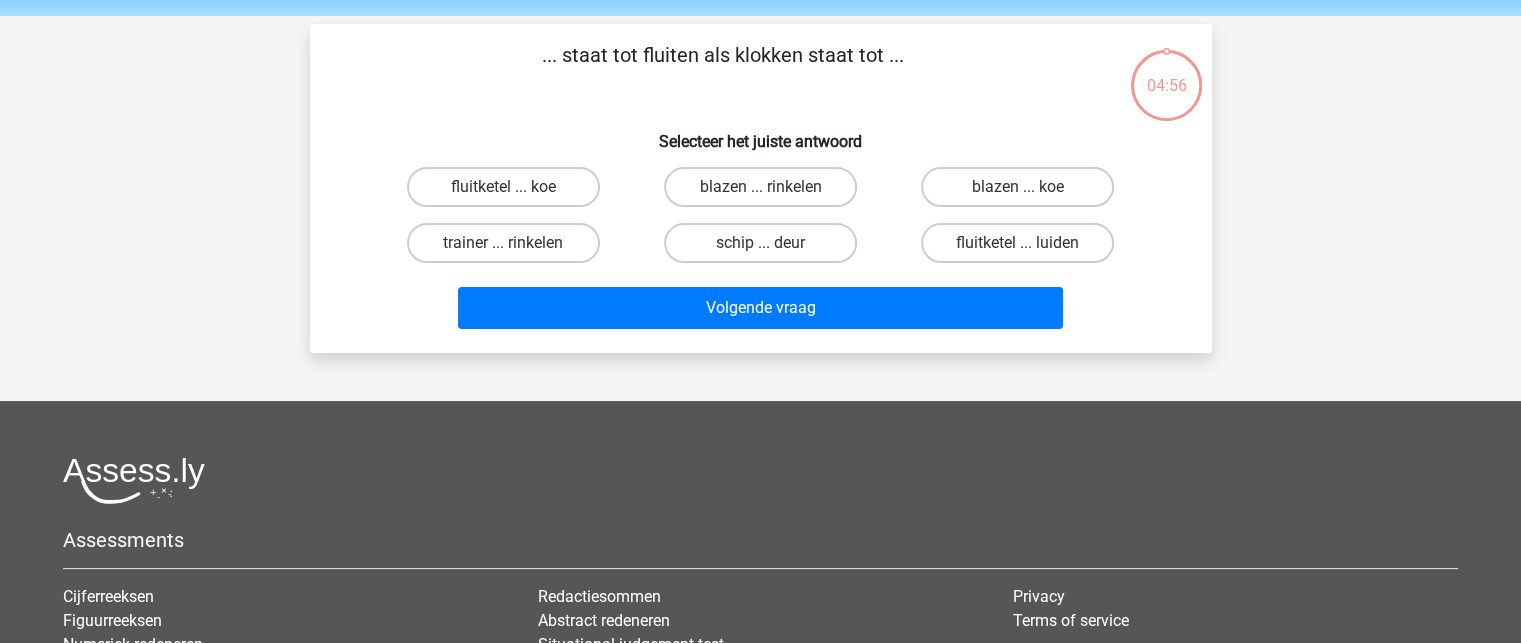 scroll, scrollTop: 92, scrollLeft: 0, axis: vertical 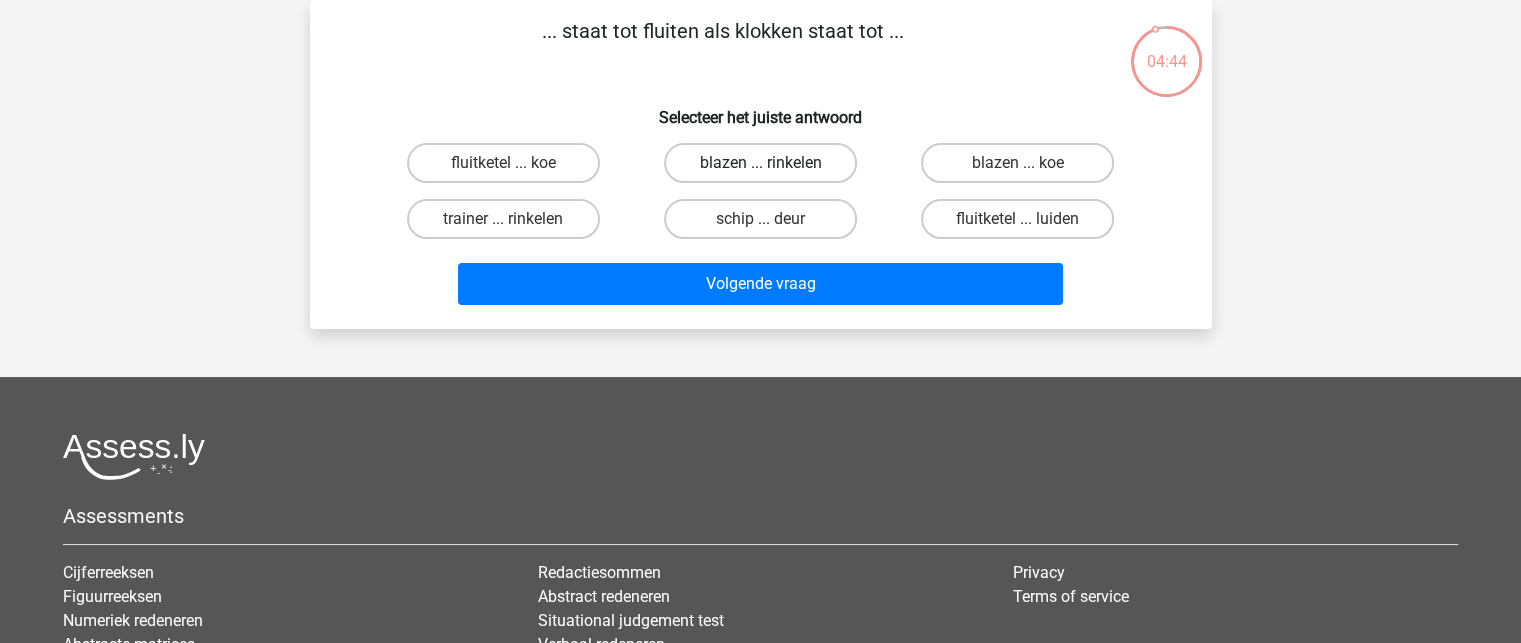 click on "blazen ... rinkelen" at bounding box center [760, 163] 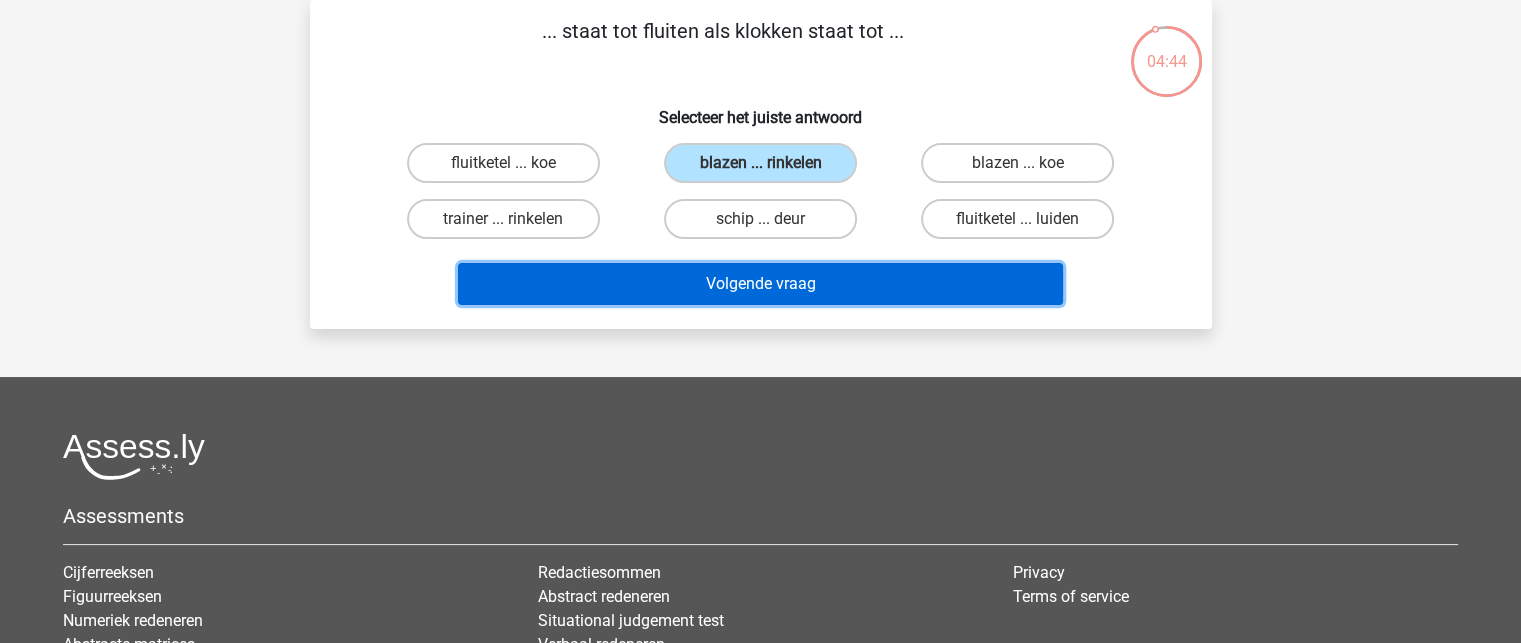 click on "Volgende vraag" at bounding box center [760, 284] 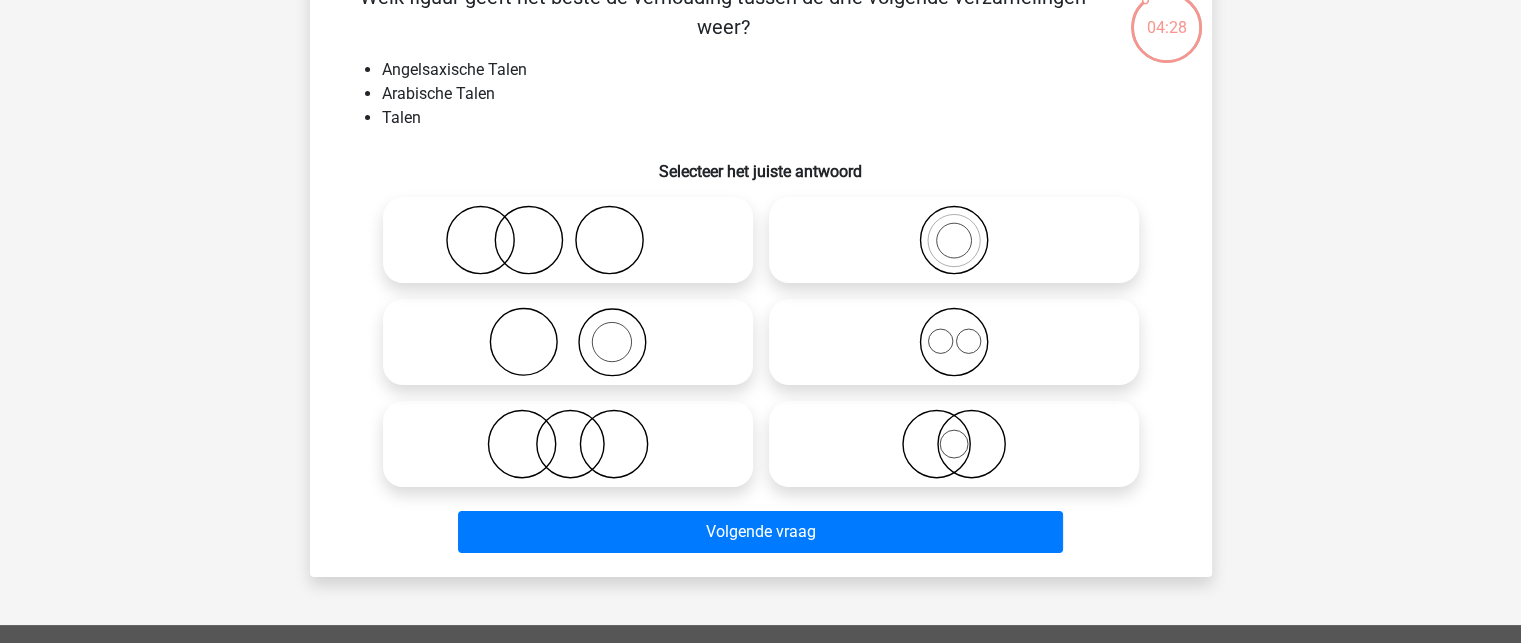scroll, scrollTop: 92, scrollLeft: 0, axis: vertical 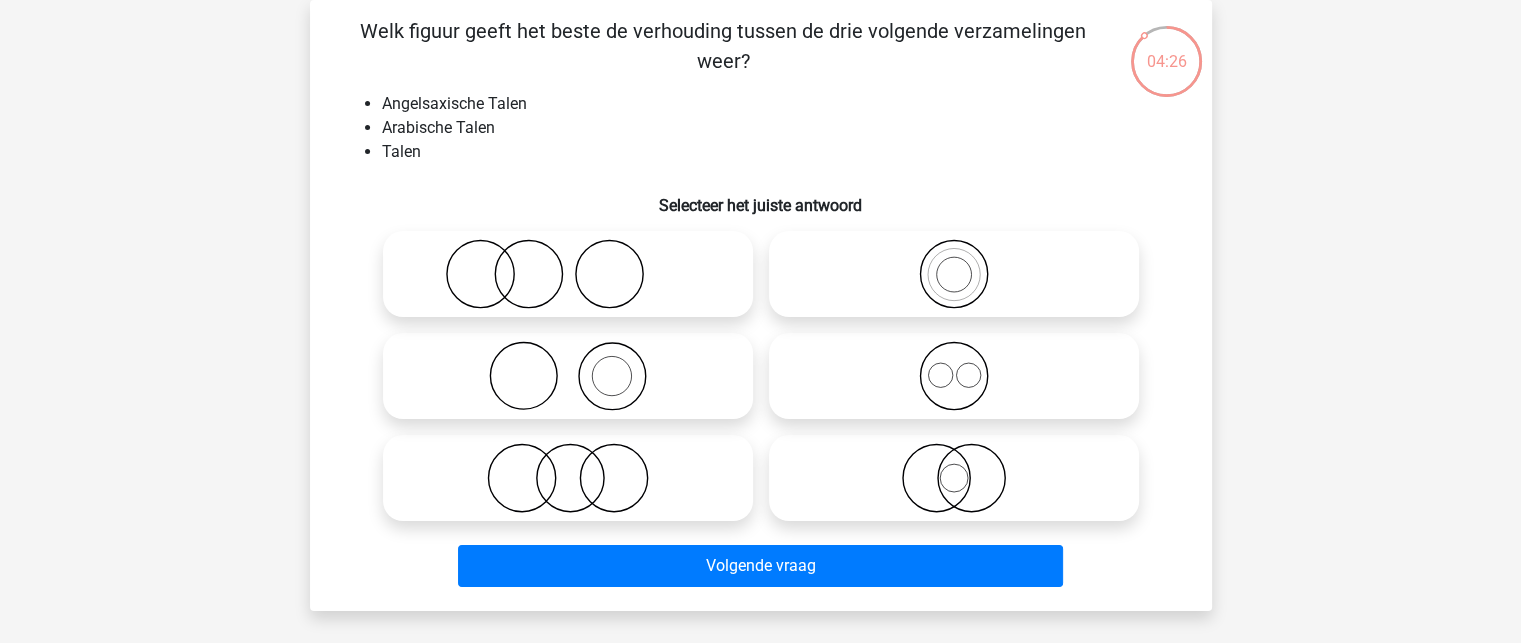 click 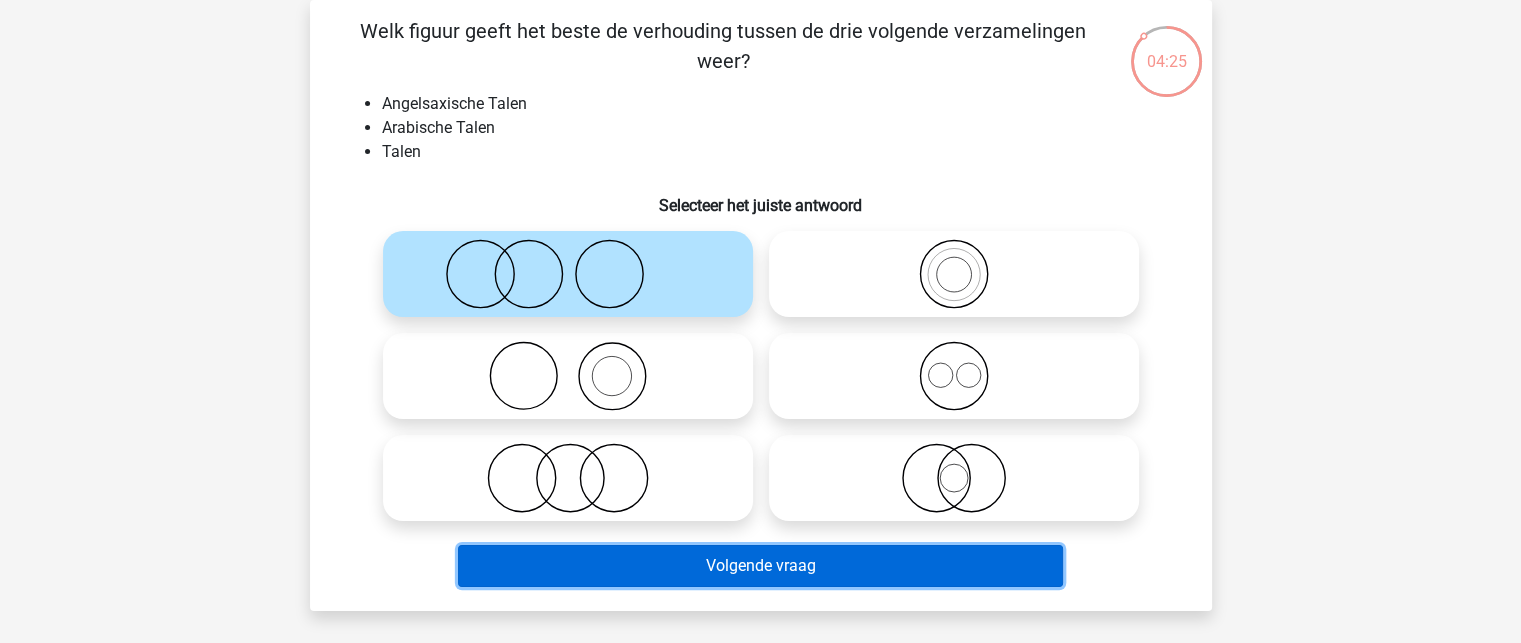 click on "Volgende vraag" at bounding box center (760, 566) 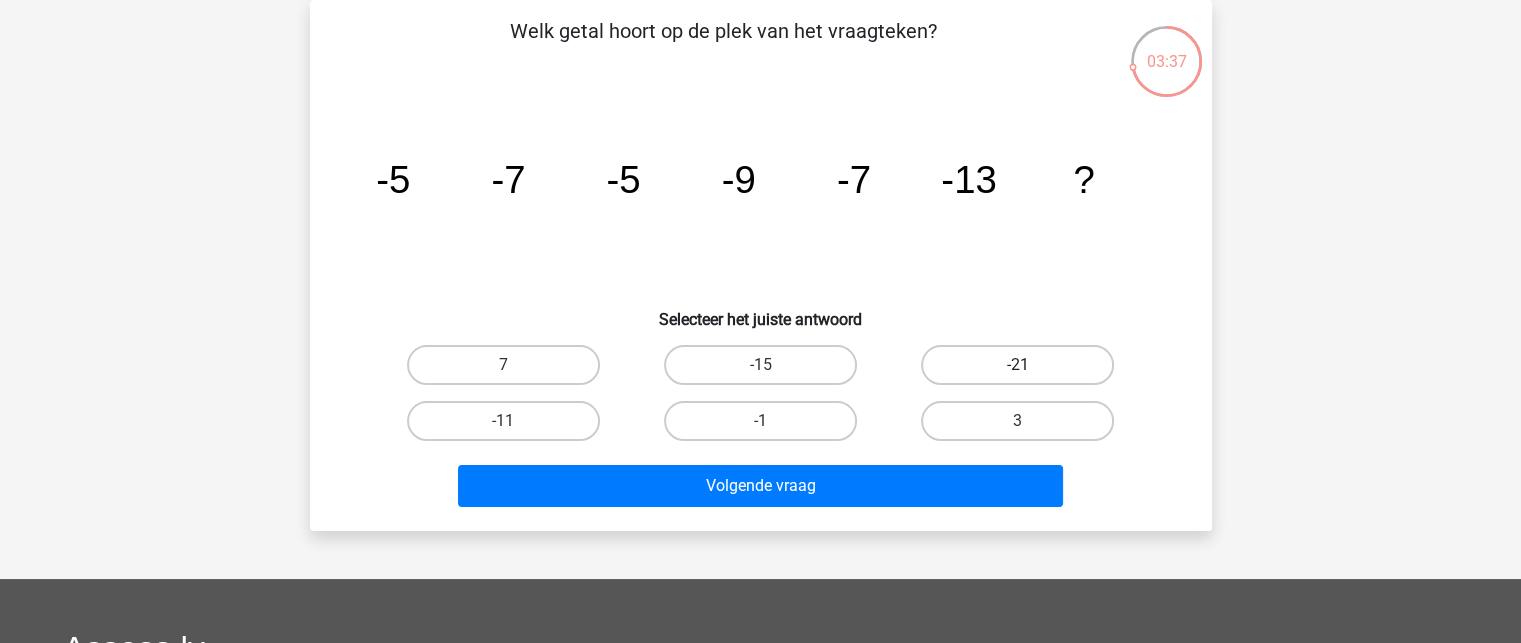 click on "-21" at bounding box center [1017, 365] 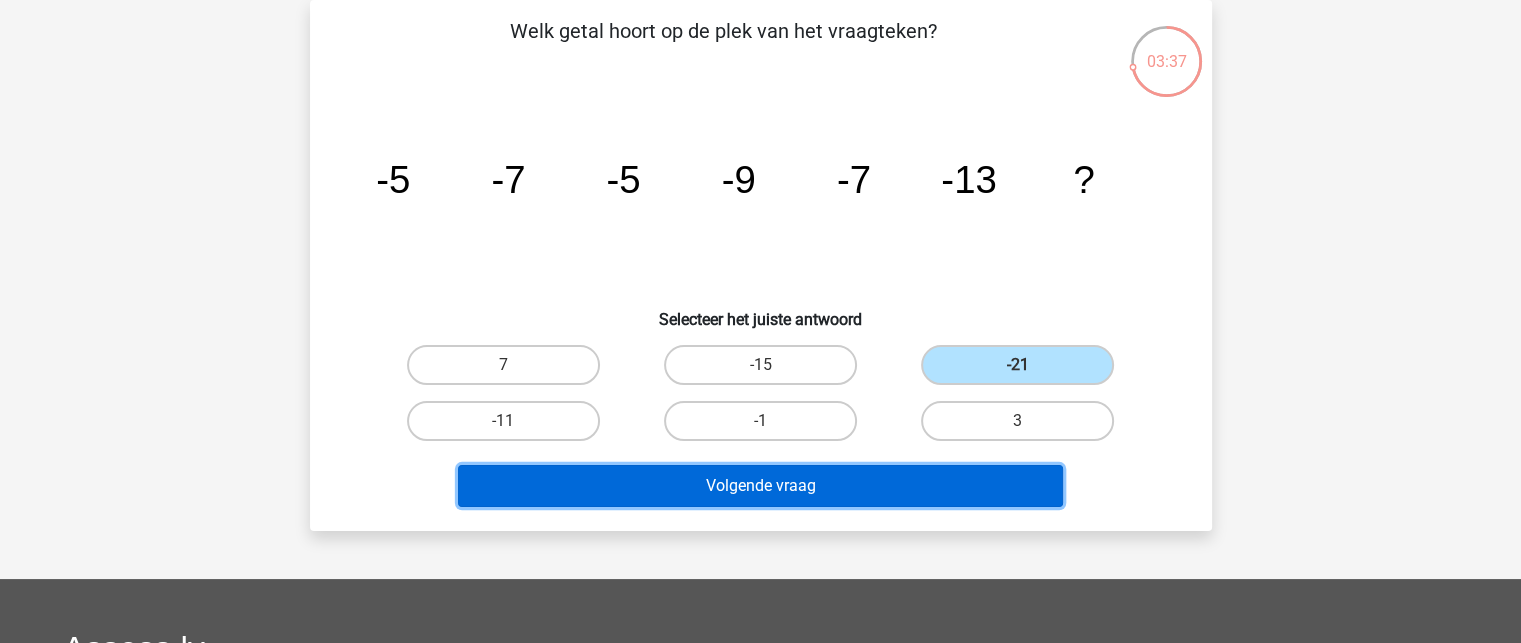 click on "Volgende vraag" at bounding box center [760, 486] 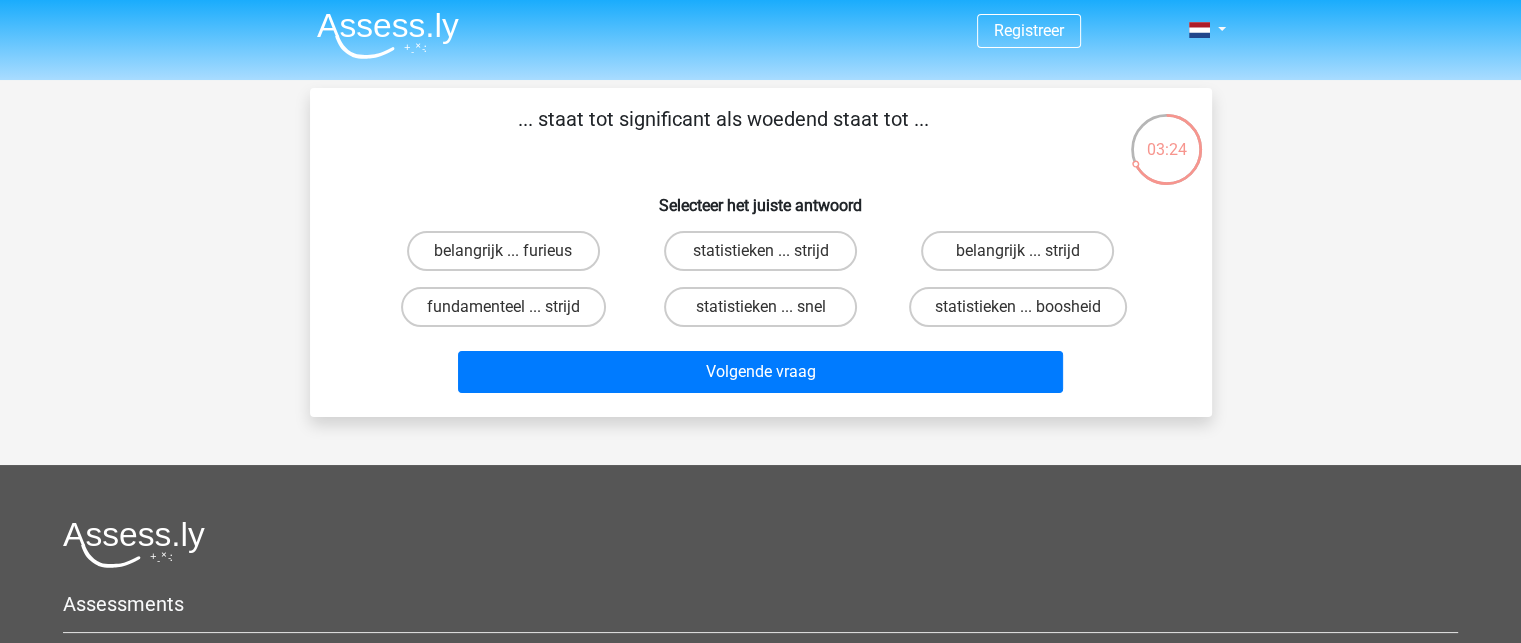 scroll, scrollTop: 0, scrollLeft: 0, axis: both 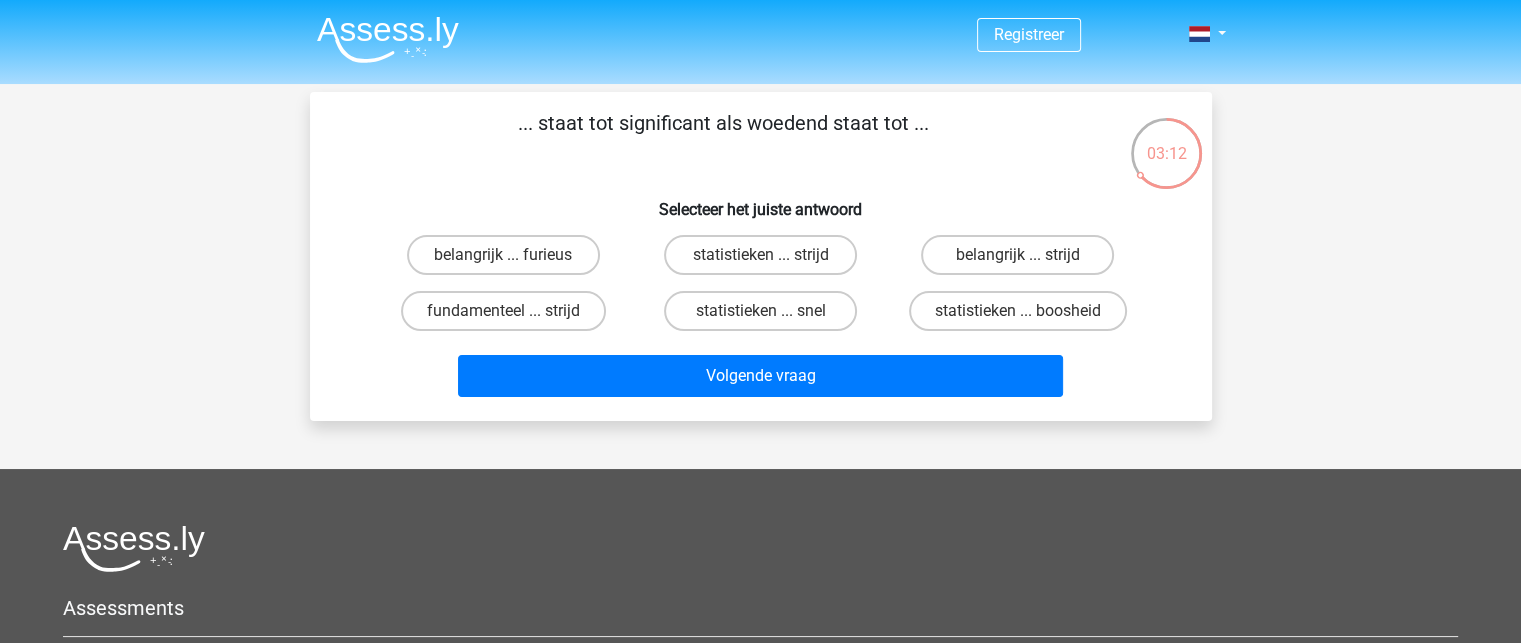 drag, startPoint x: 1028, startPoint y: 317, endPoint x: 1017, endPoint y: 335, distance: 21.095022 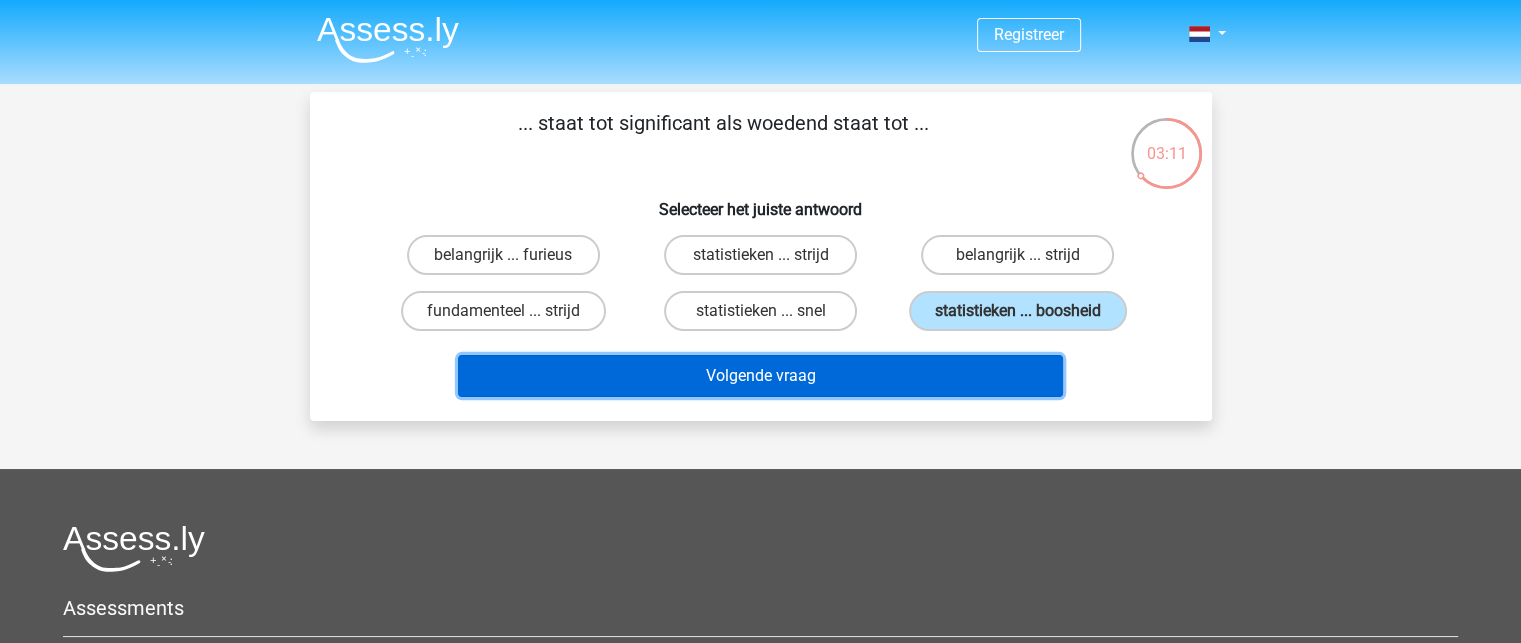 click on "Volgende vraag" at bounding box center (760, 376) 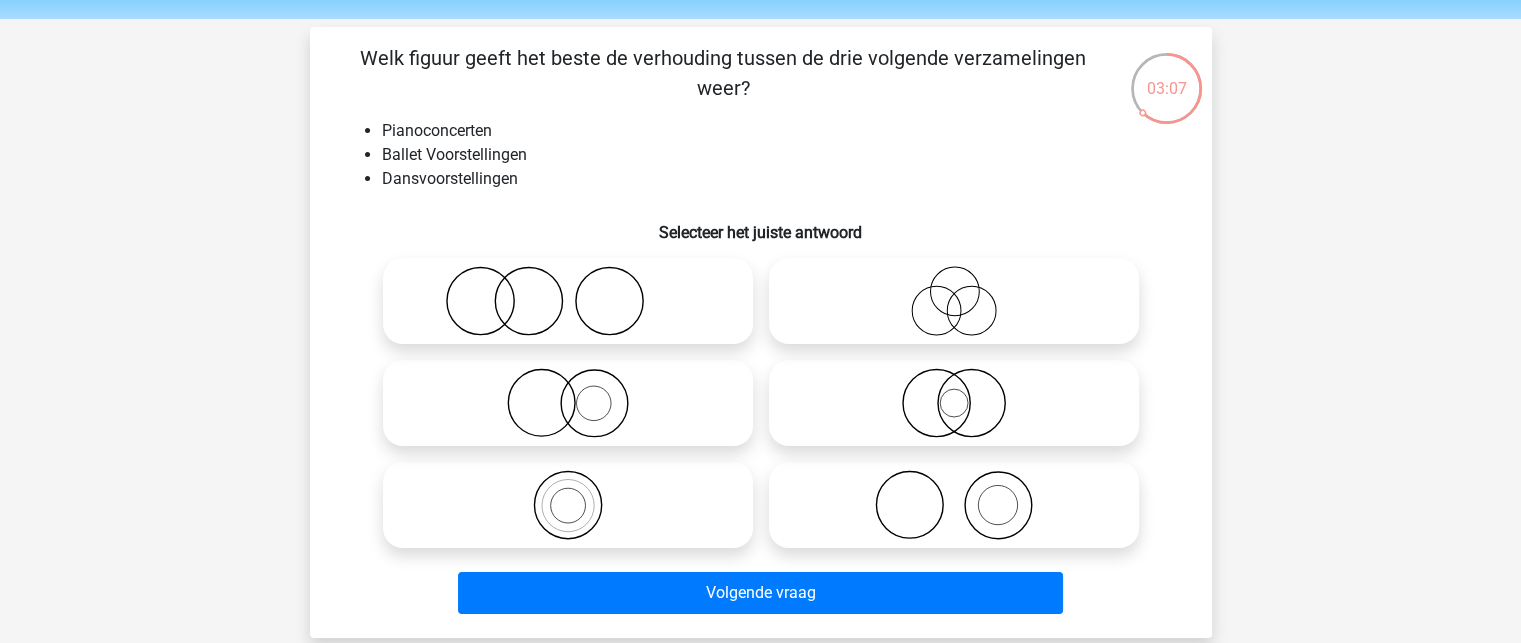 scroll, scrollTop: 100, scrollLeft: 0, axis: vertical 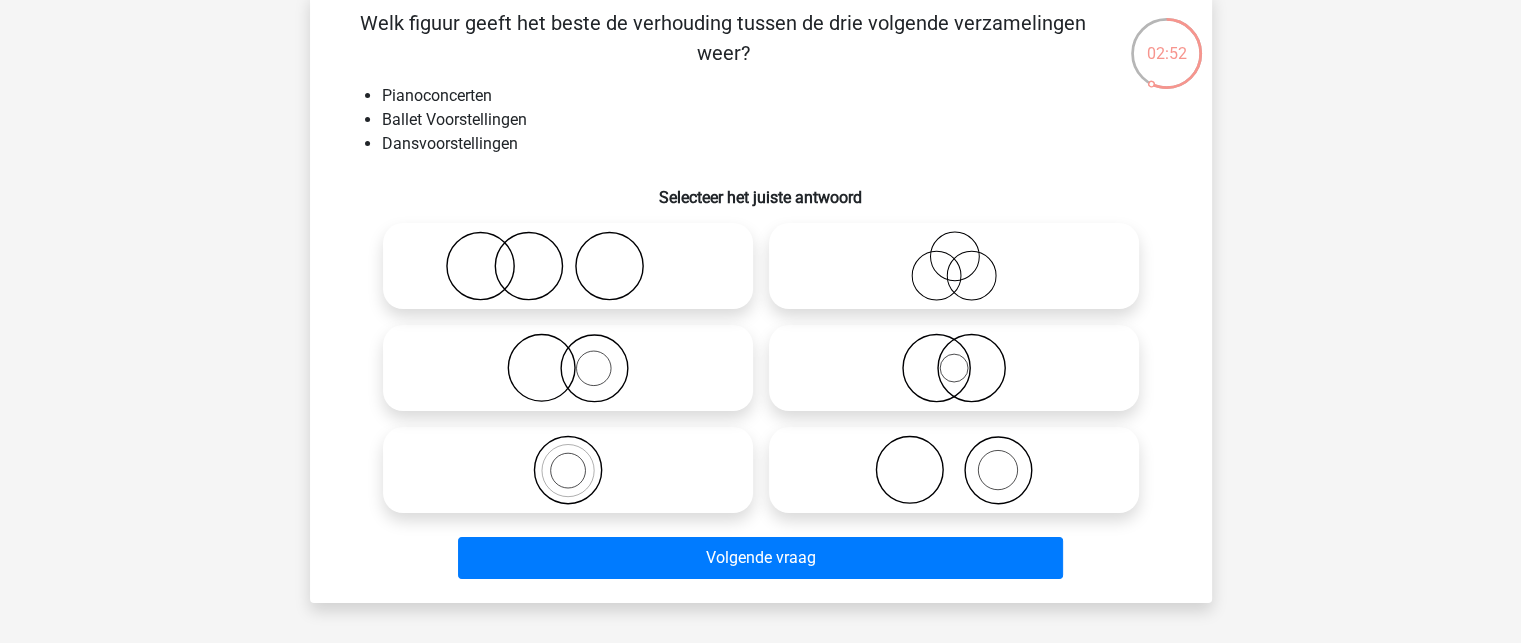 click 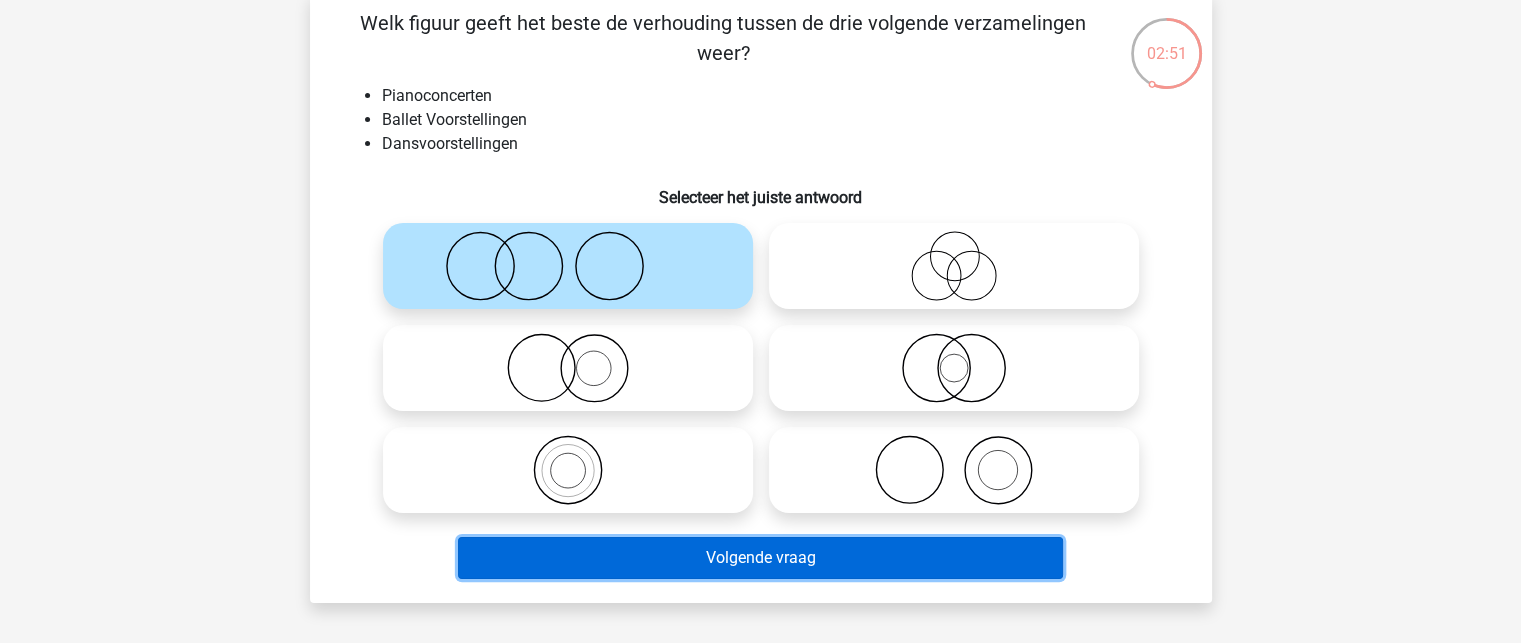 click on "Volgende vraag" at bounding box center (760, 558) 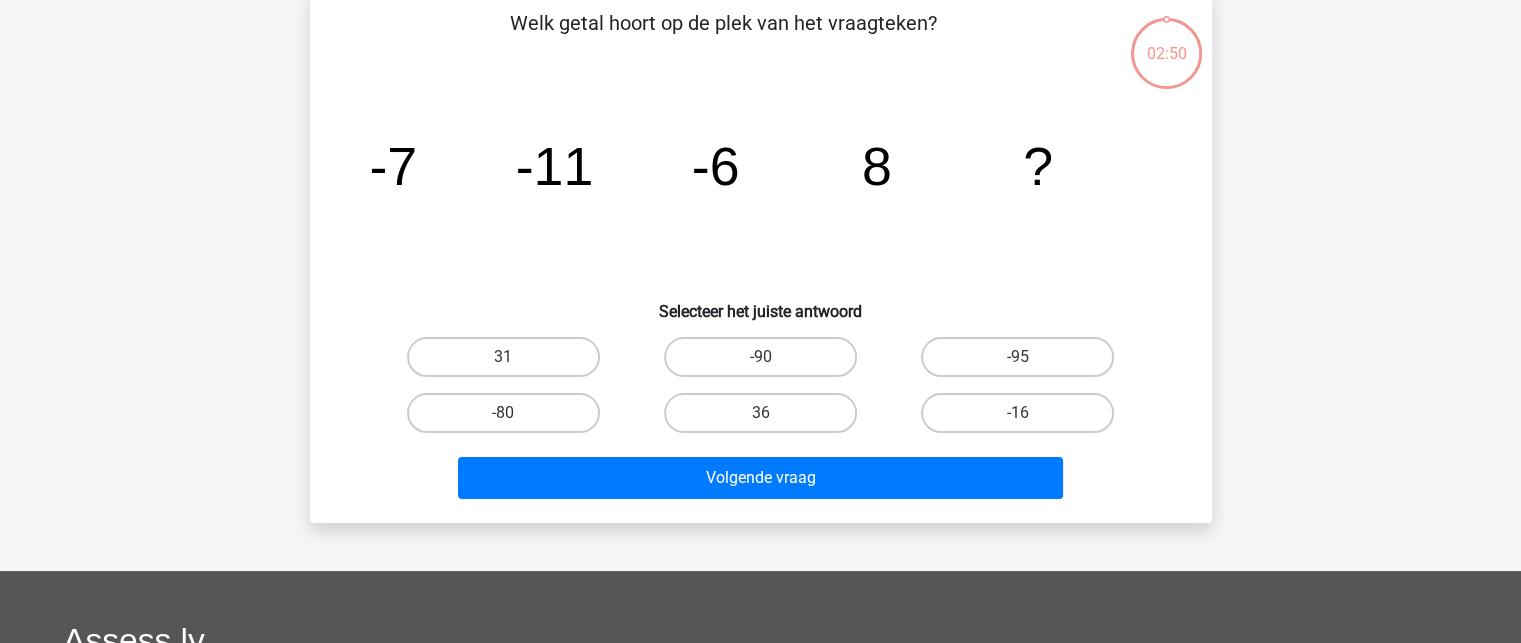 scroll, scrollTop: 92, scrollLeft: 0, axis: vertical 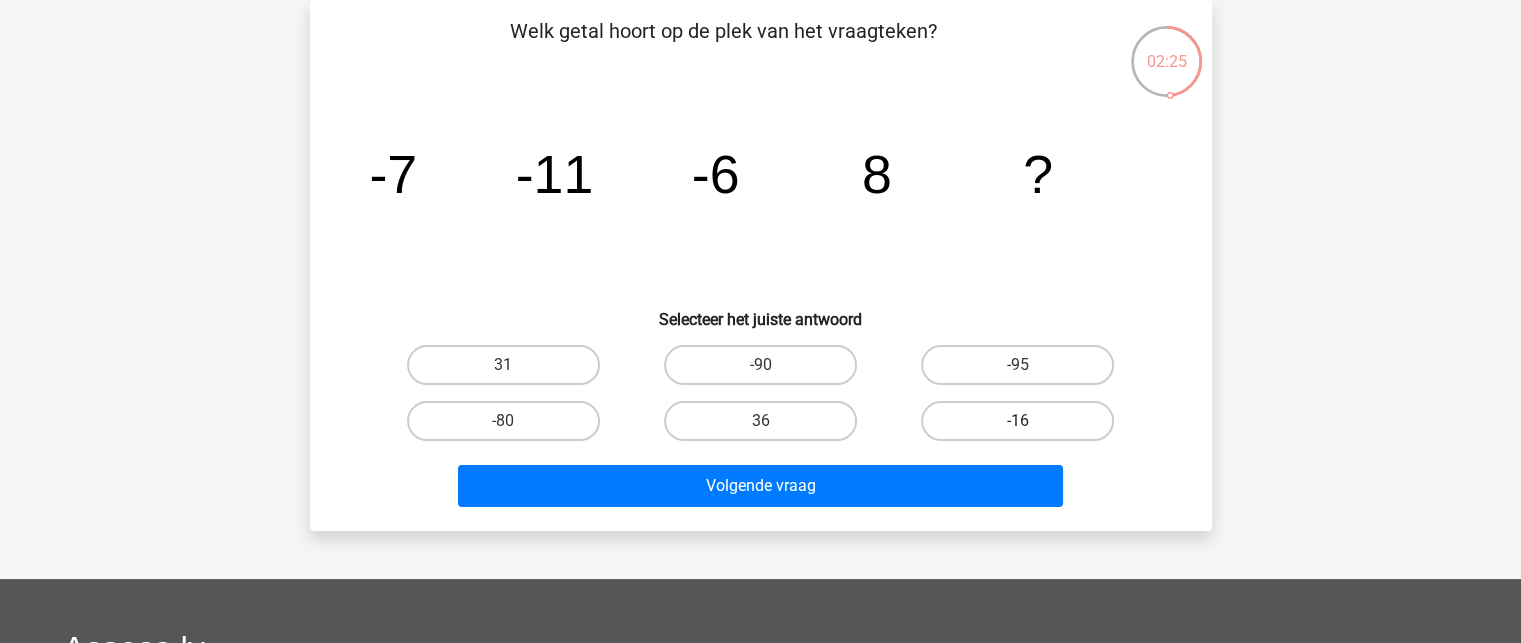 click on "-16" at bounding box center (1017, 421) 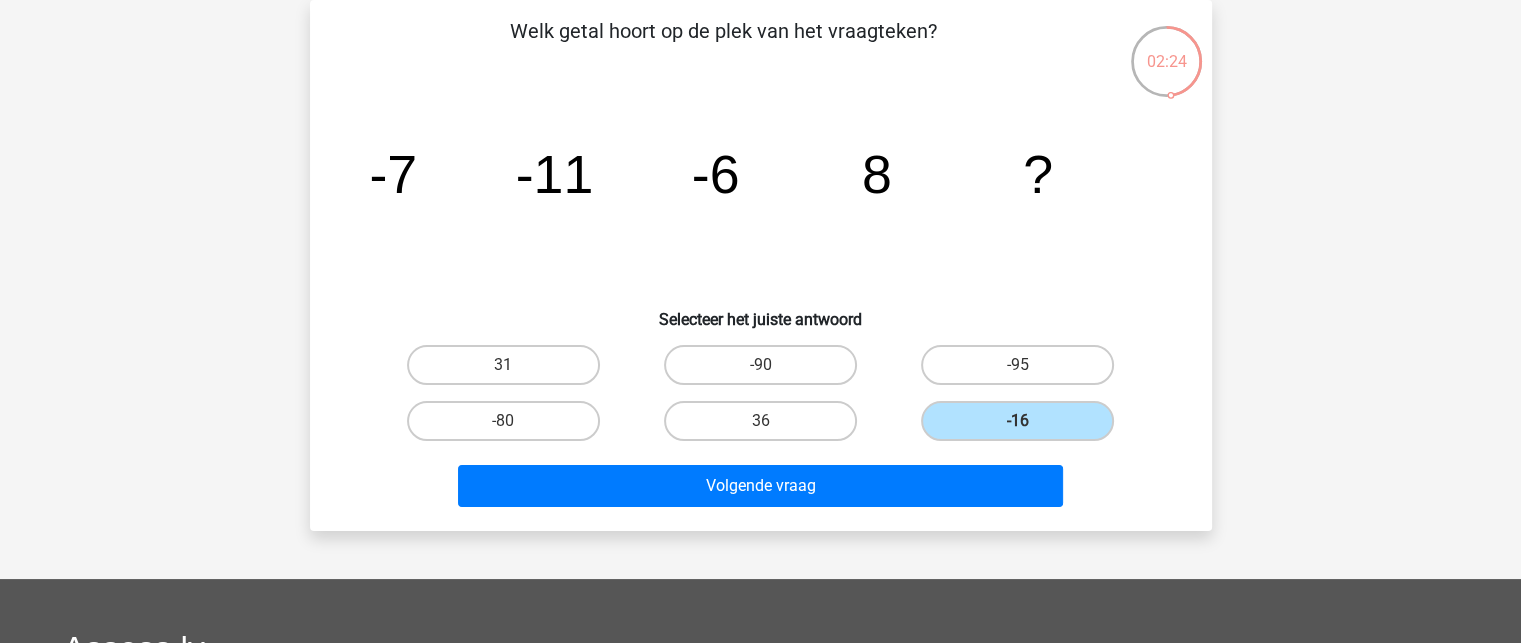 click on "Volgende vraag" at bounding box center (761, 490) 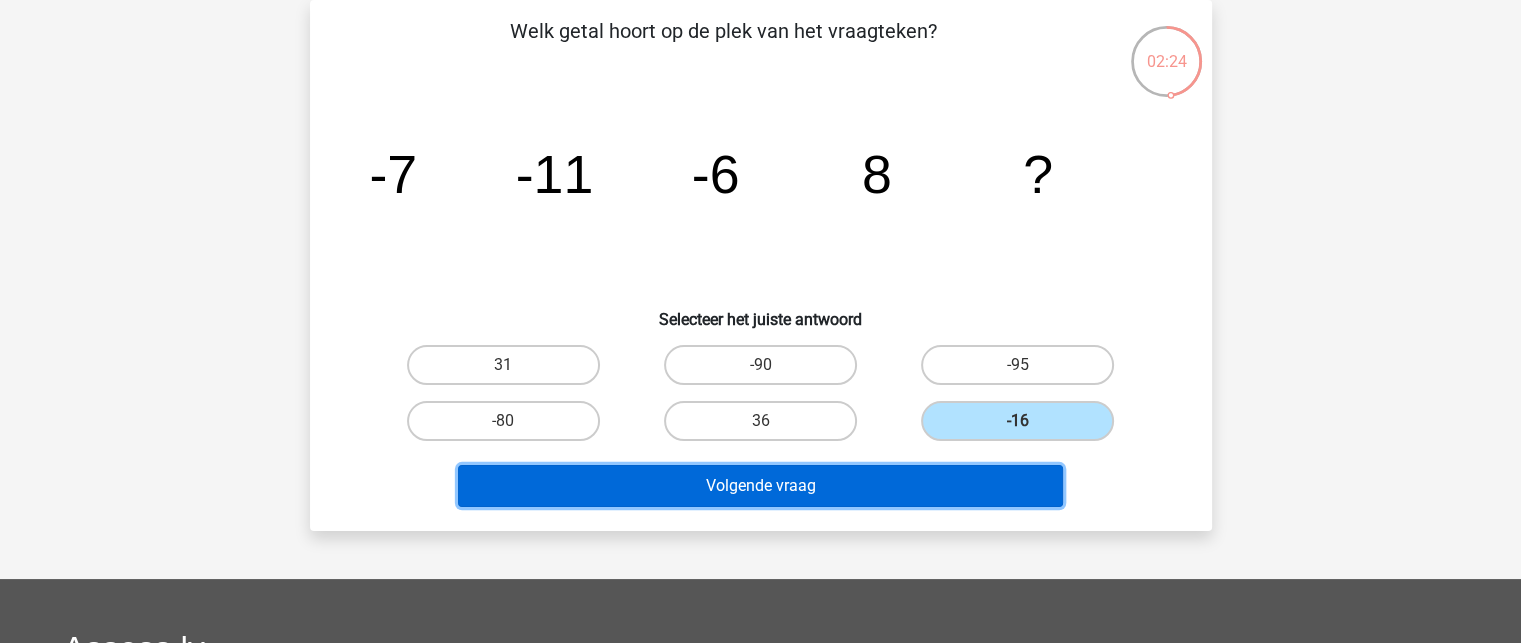click on "Volgende vraag" at bounding box center [760, 486] 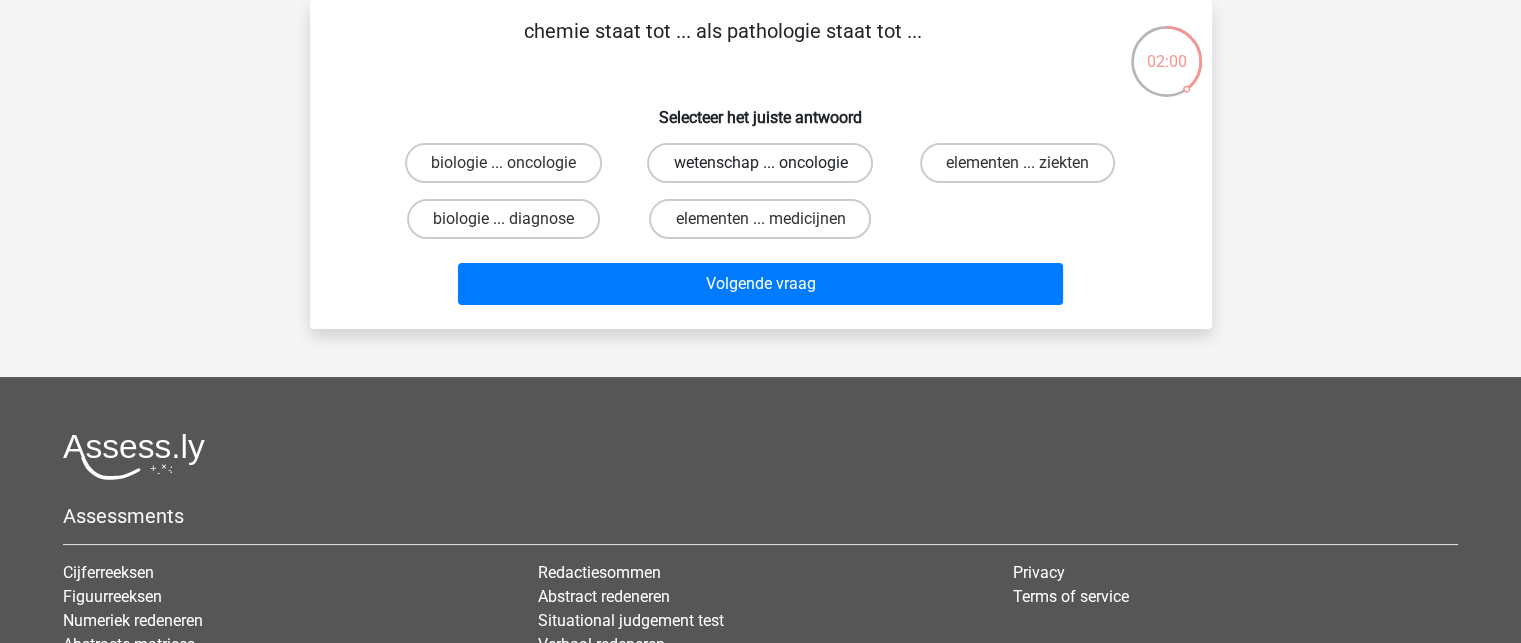 click on "wetenschap ... oncologie" at bounding box center (760, 163) 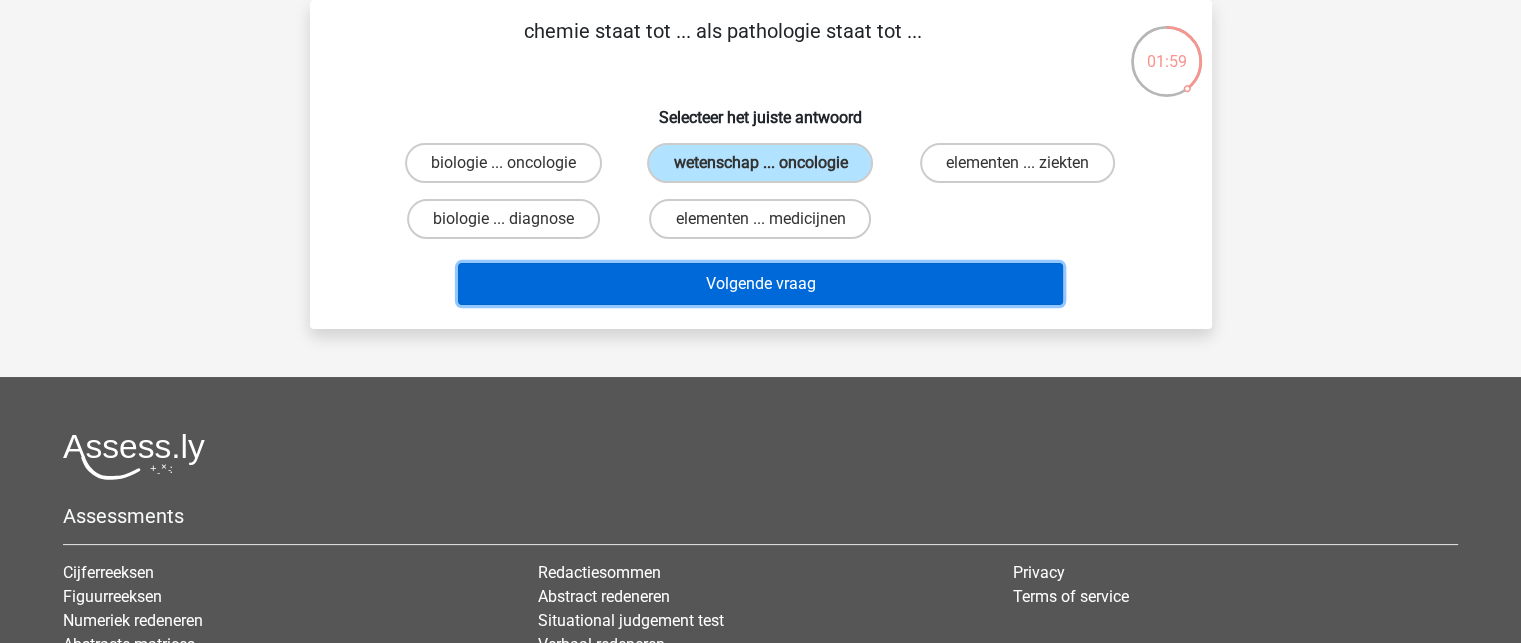 click on "Volgende vraag" at bounding box center (760, 284) 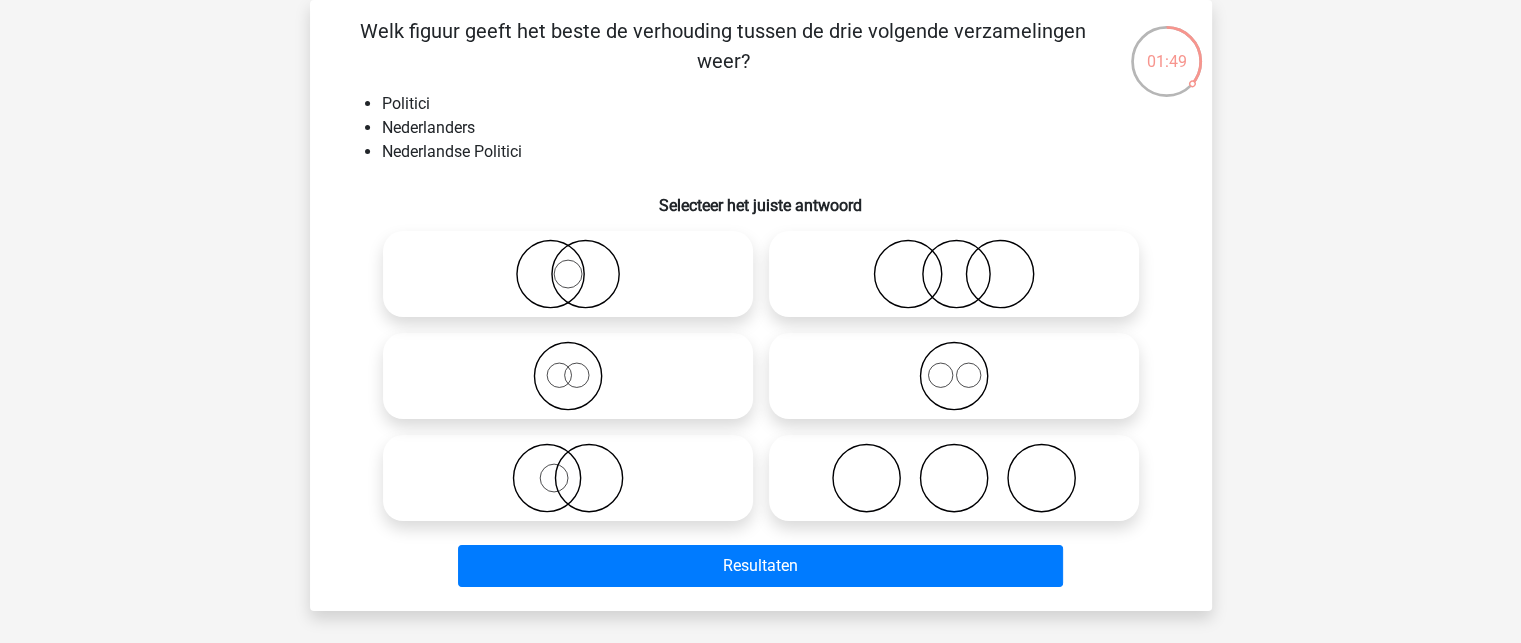 click 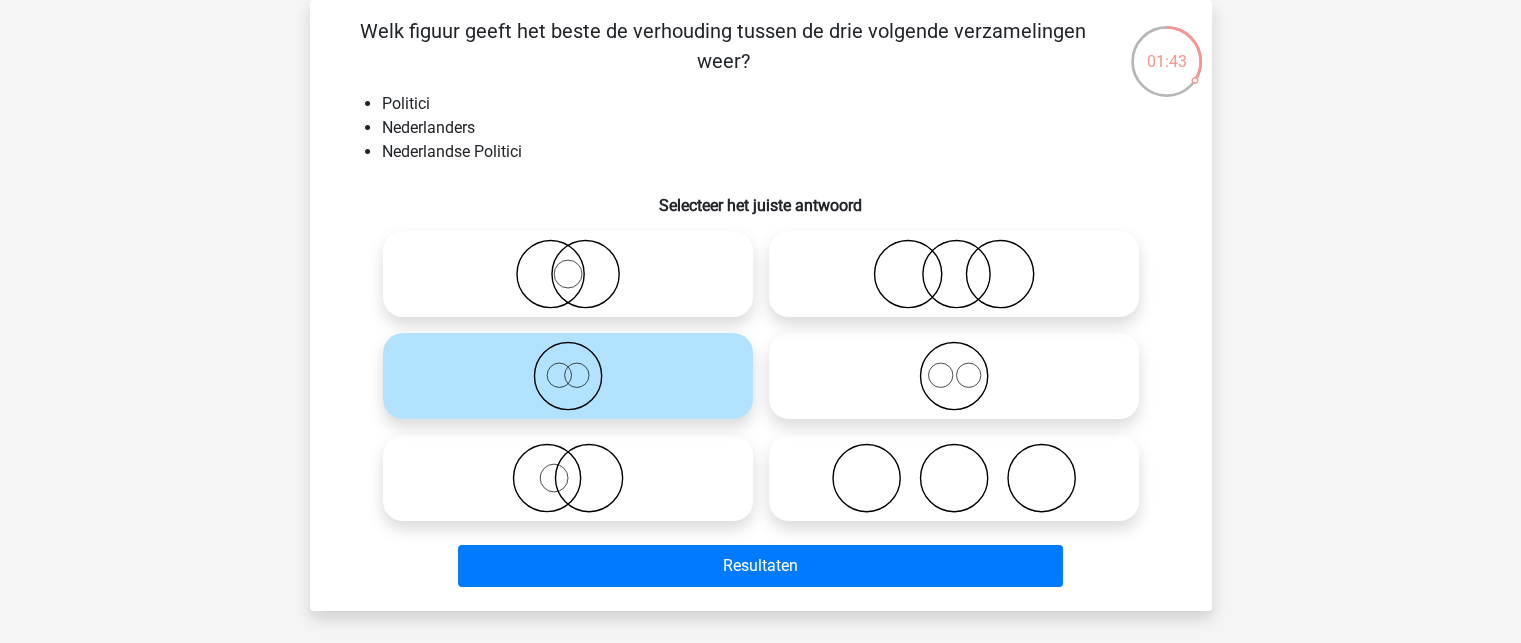 click 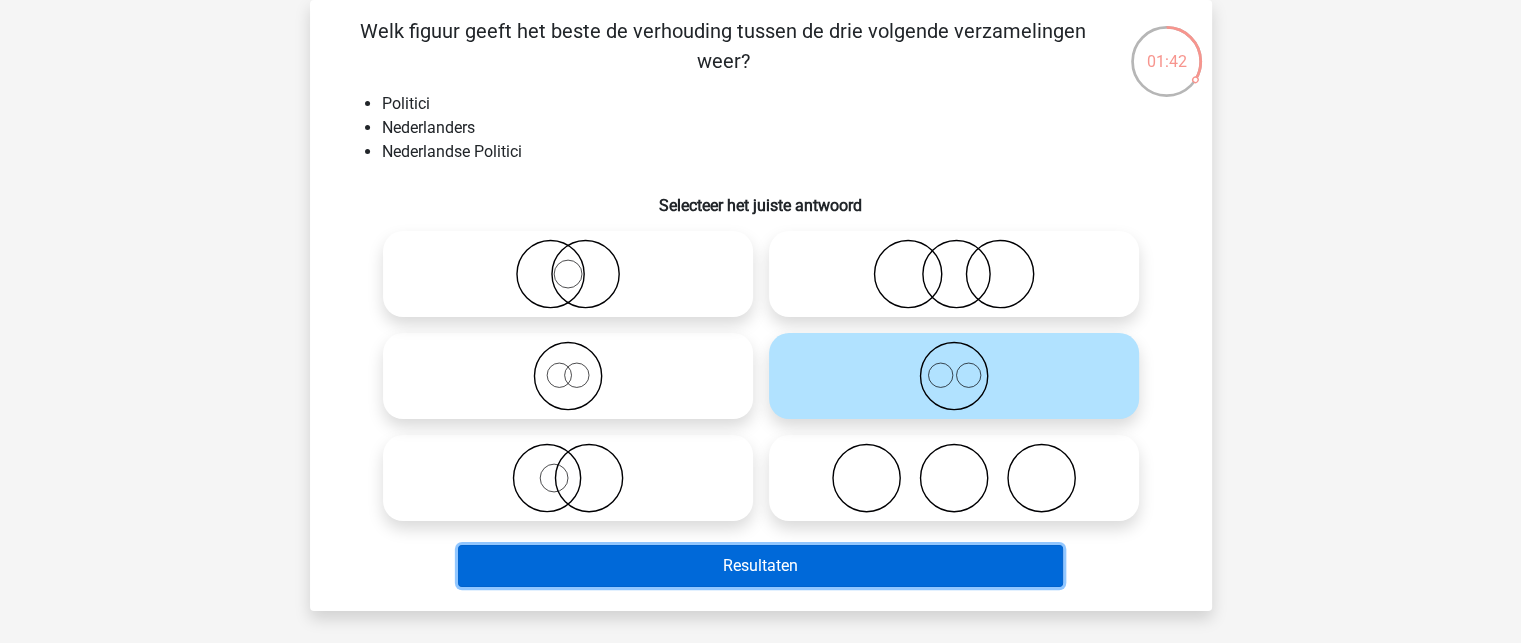 click on "Resultaten" at bounding box center [760, 566] 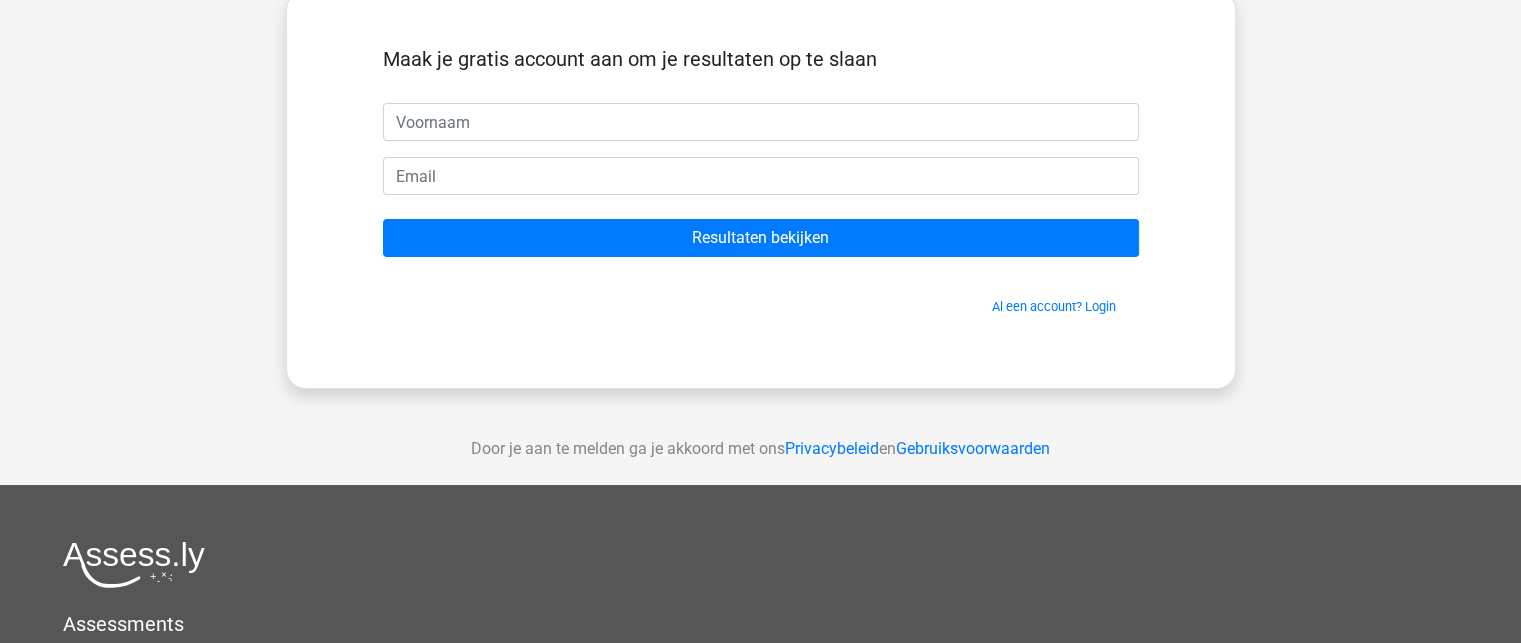 scroll, scrollTop: 0, scrollLeft: 0, axis: both 